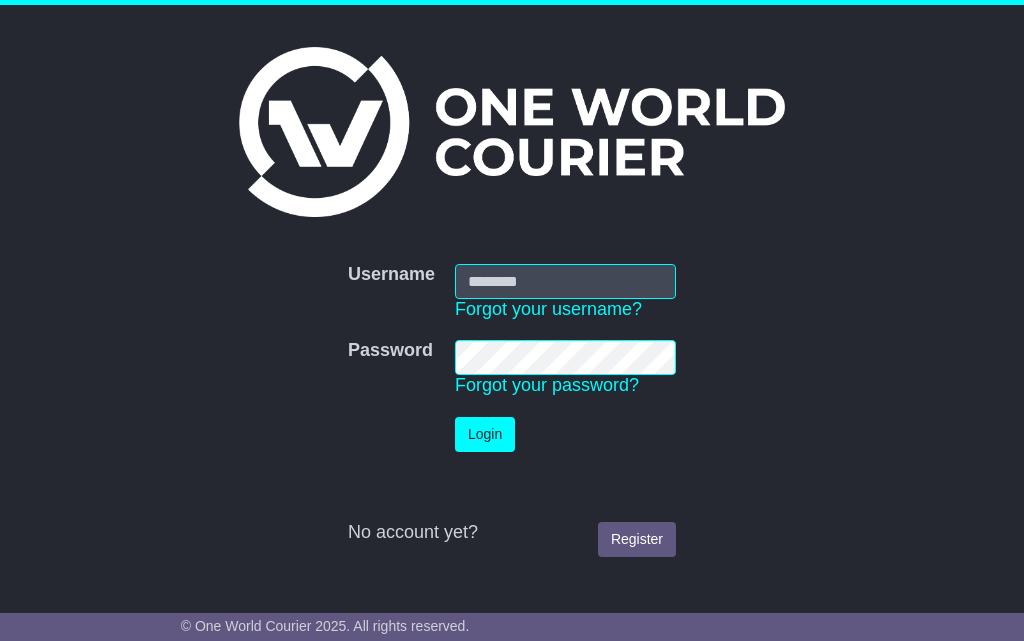 scroll, scrollTop: 0, scrollLeft: 0, axis: both 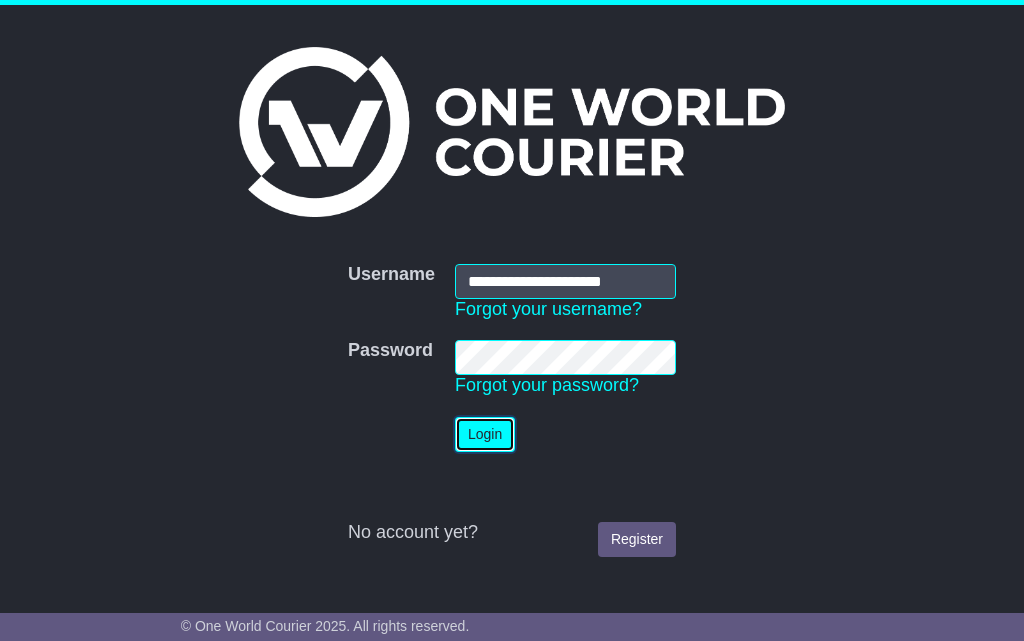 click on "Login" at bounding box center (485, 434) 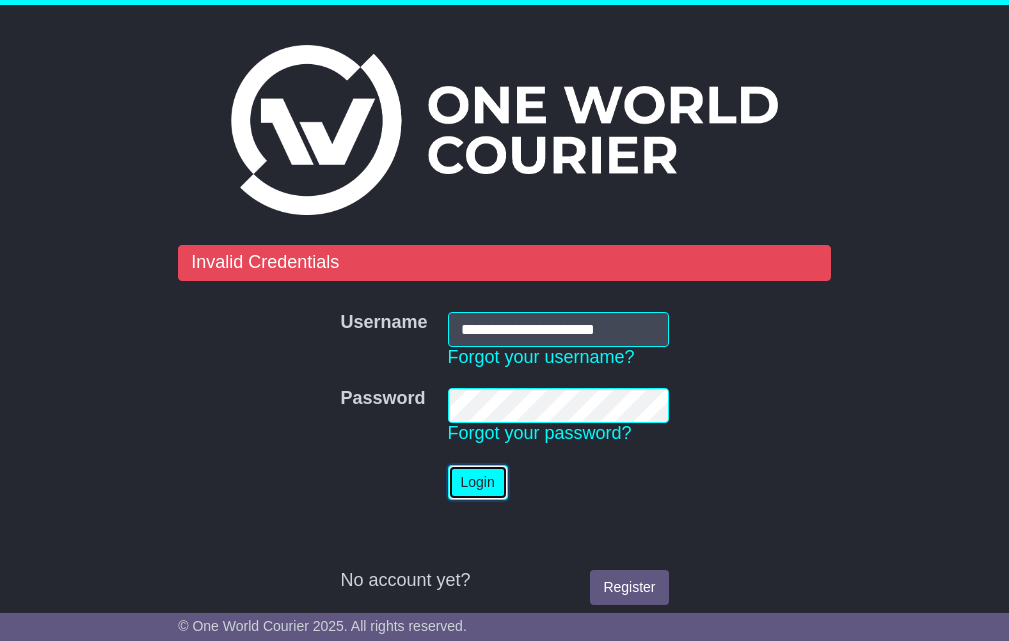 click on "Login" at bounding box center [478, 482] 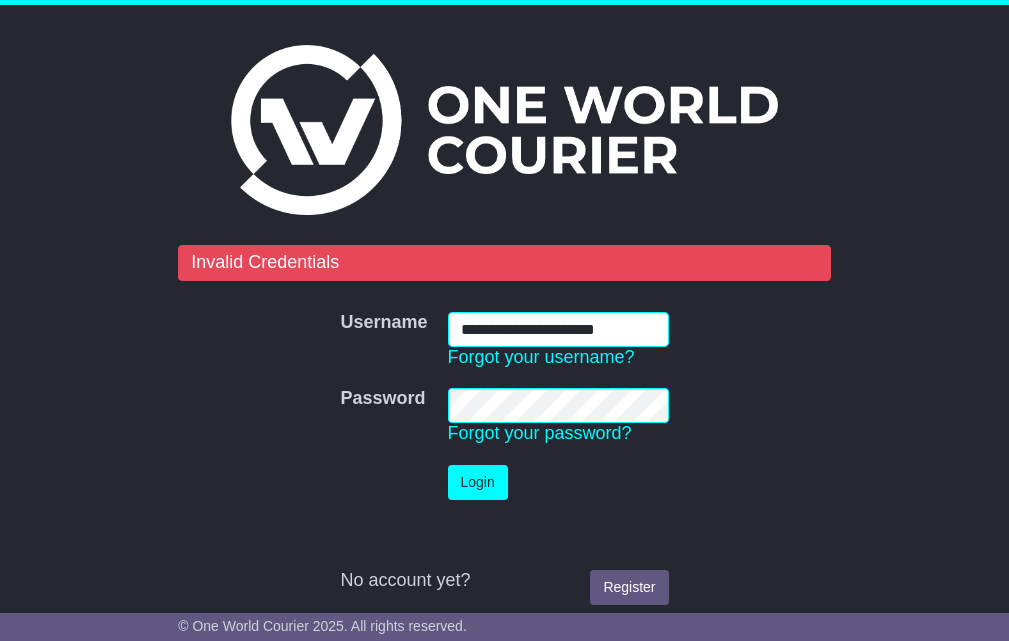 click on "**********" at bounding box center (558, 329) 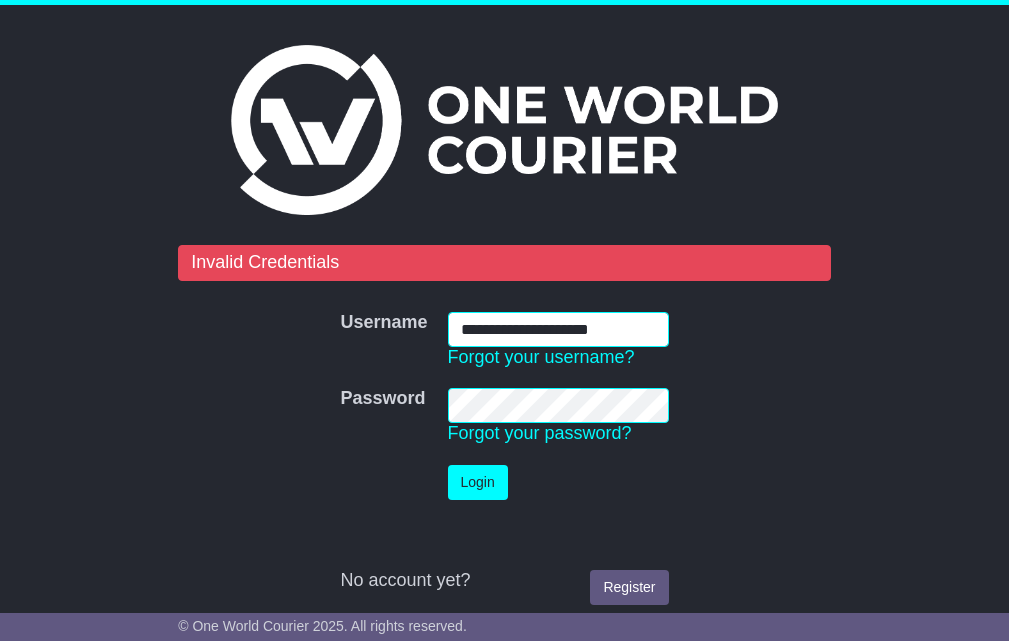 type on "**********" 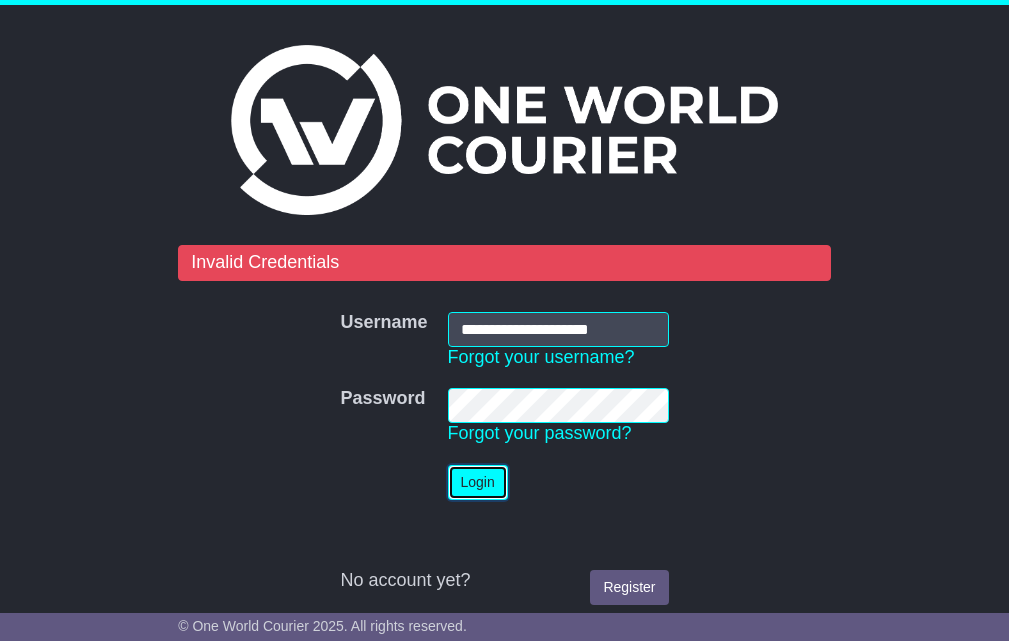 click on "Login" at bounding box center [478, 482] 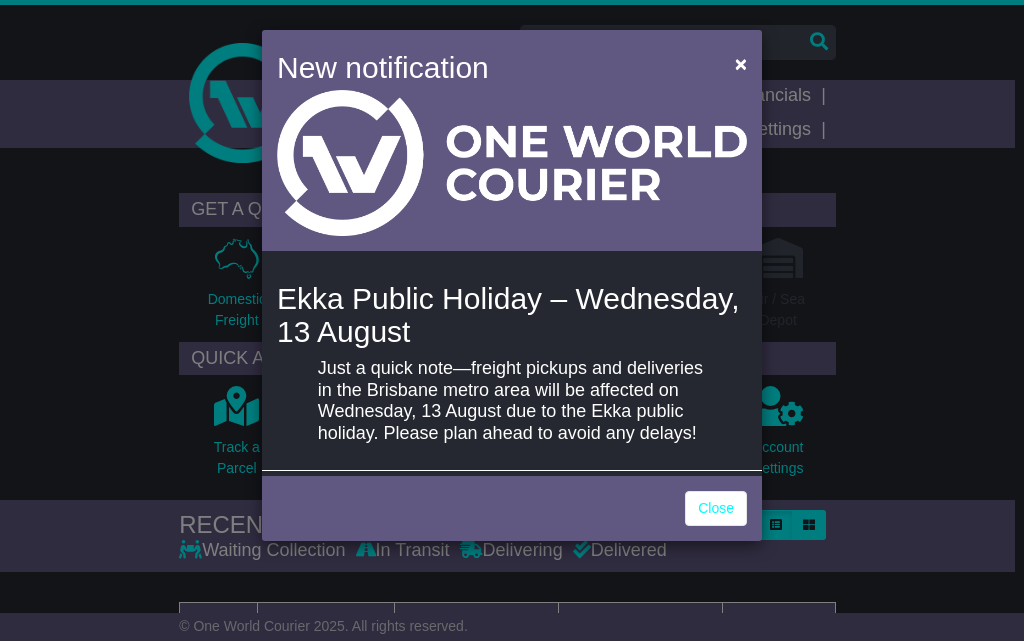 scroll, scrollTop: 0, scrollLeft: 0, axis: both 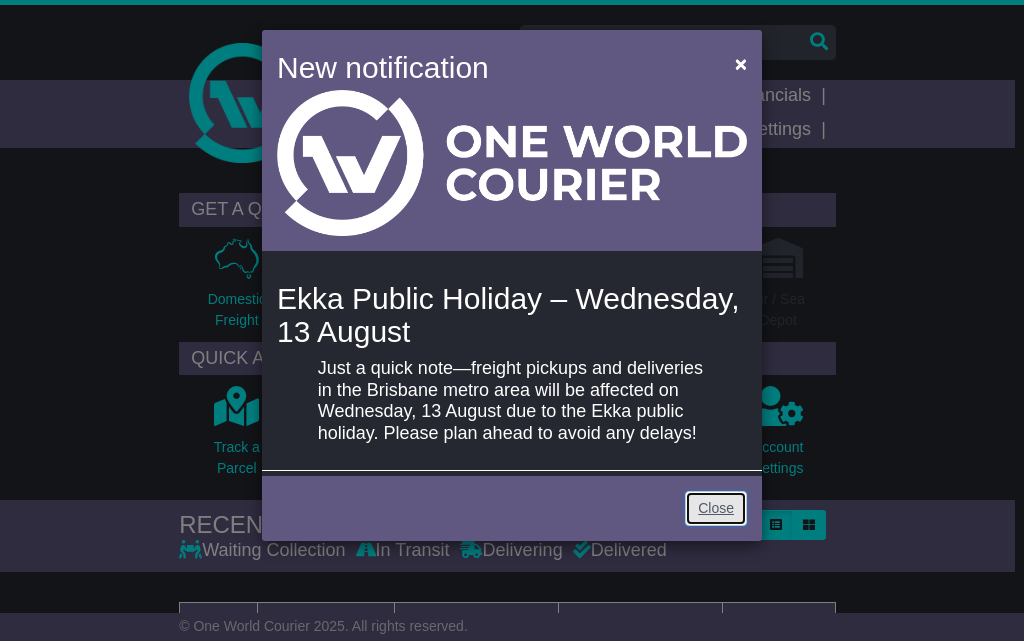 click on "Close" at bounding box center (716, 508) 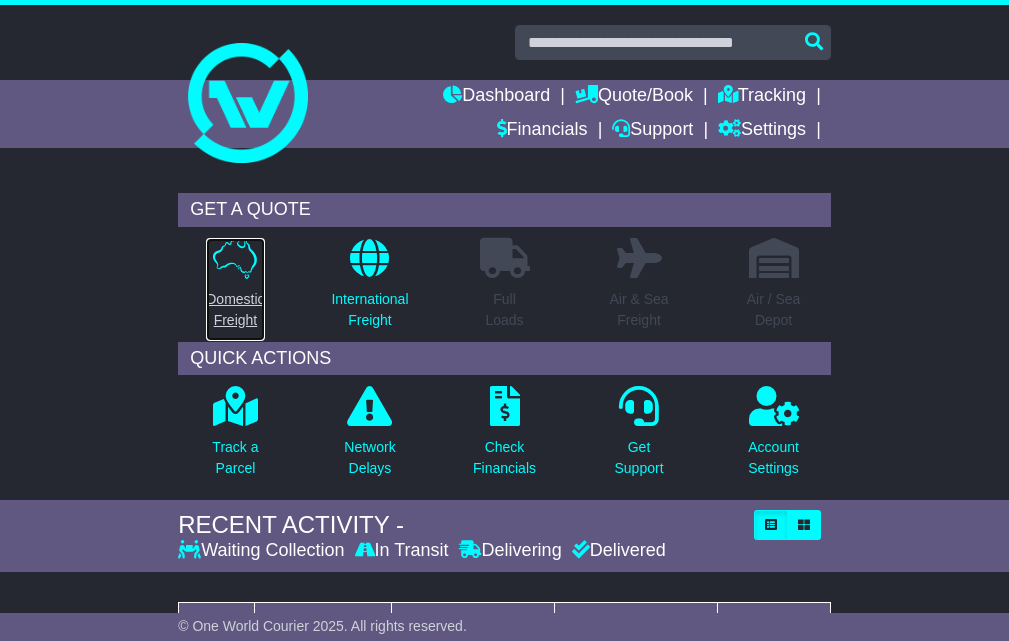 click at bounding box center [235, 258] 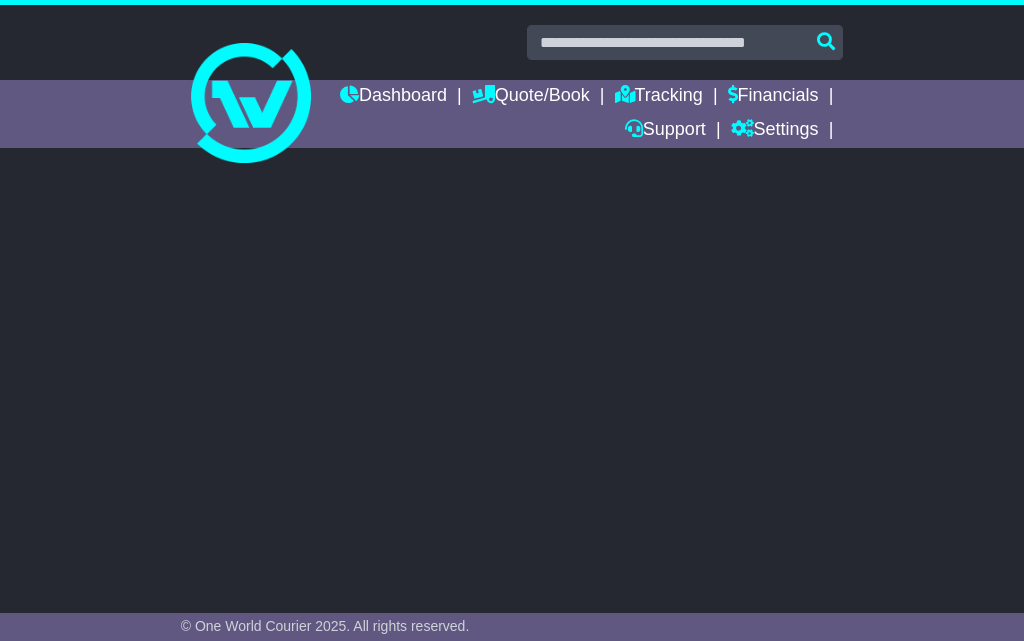 scroll, scrollTop: 0, scrollLeft: 0, axis: both 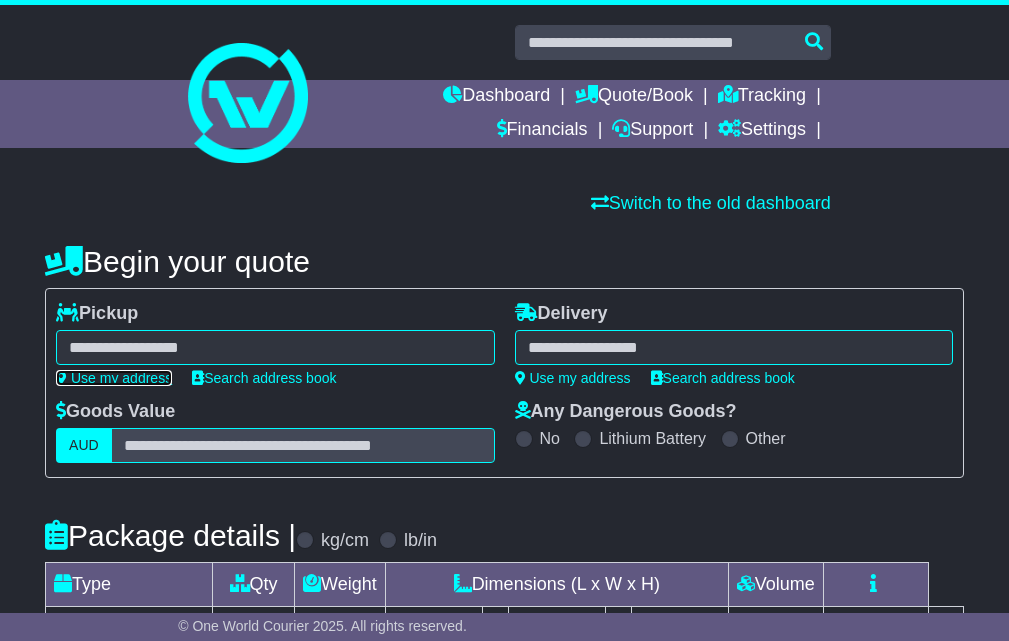 click on "Use my address" at bounding box center (114, 378) 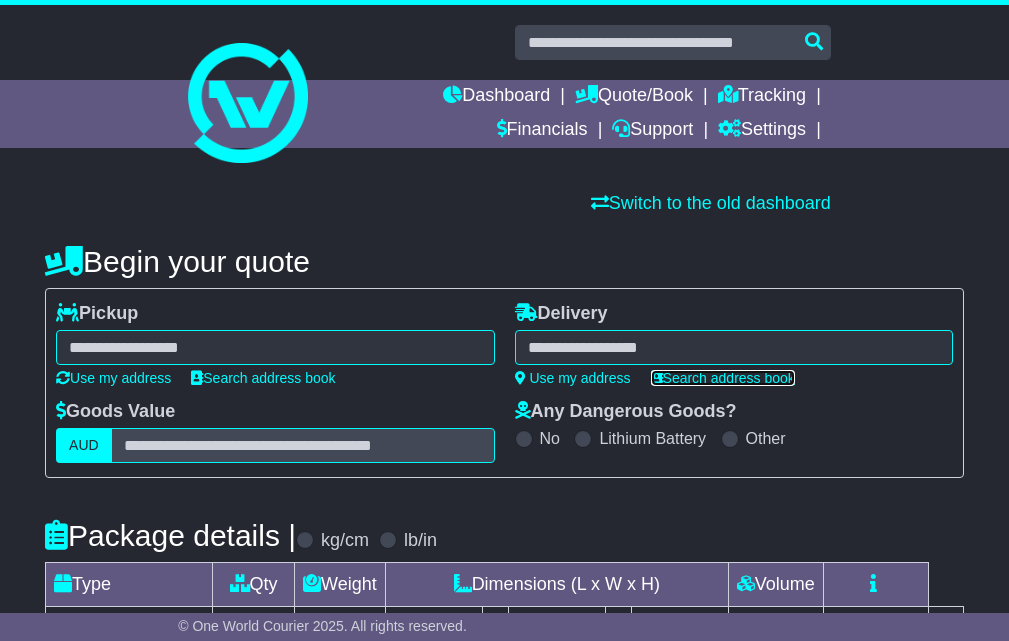 click on "Search address book" at bounding box center (723, 378) 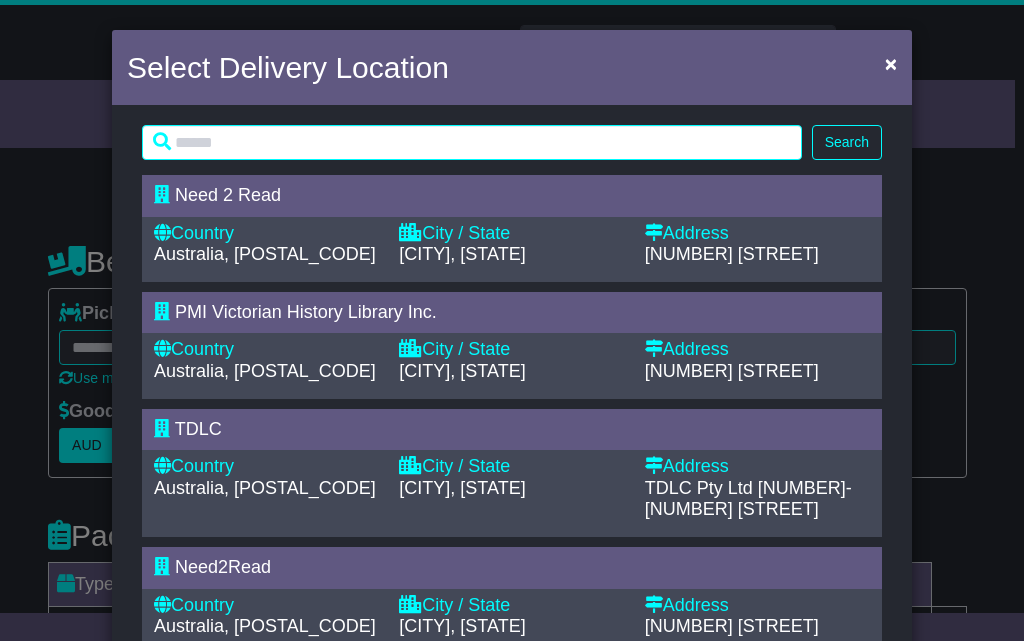 type on "**********" 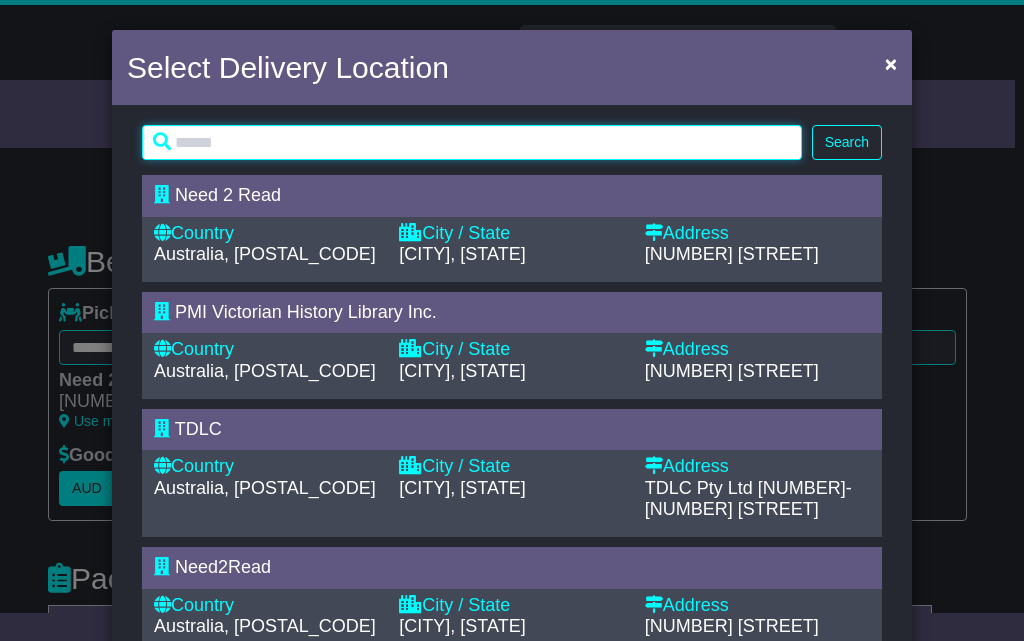 click at bounding box center [472, 142] 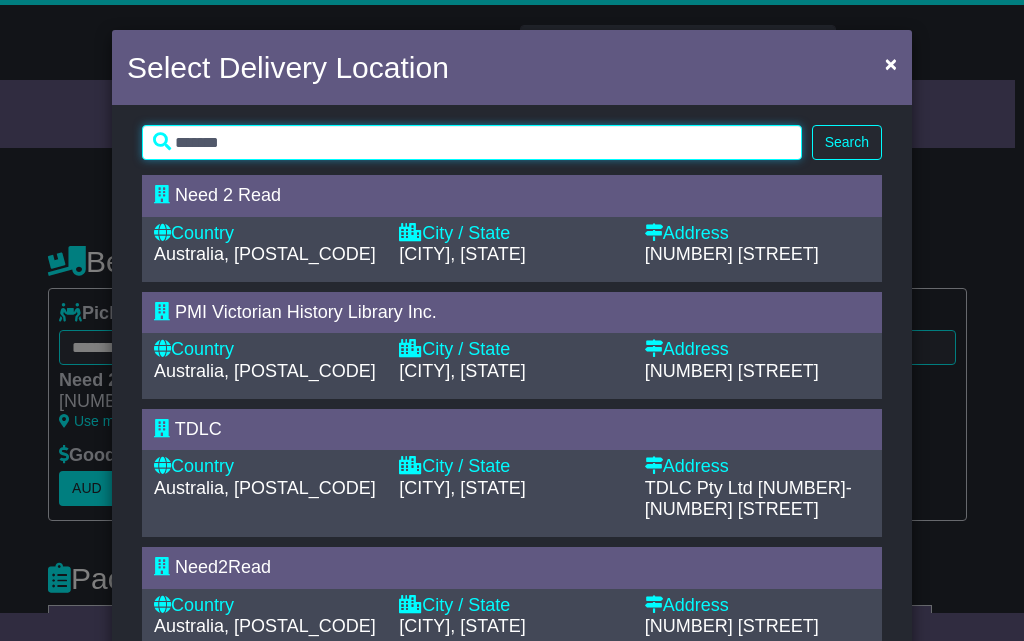 type on "*******" 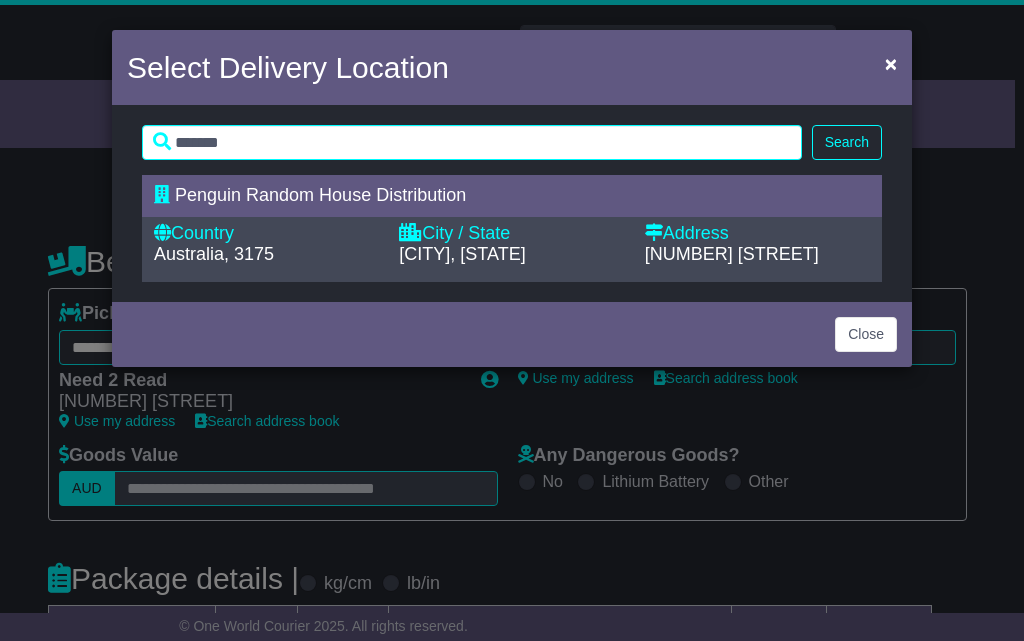 click on "Penguin Random House Distribution" at bounding box center (512, 196) 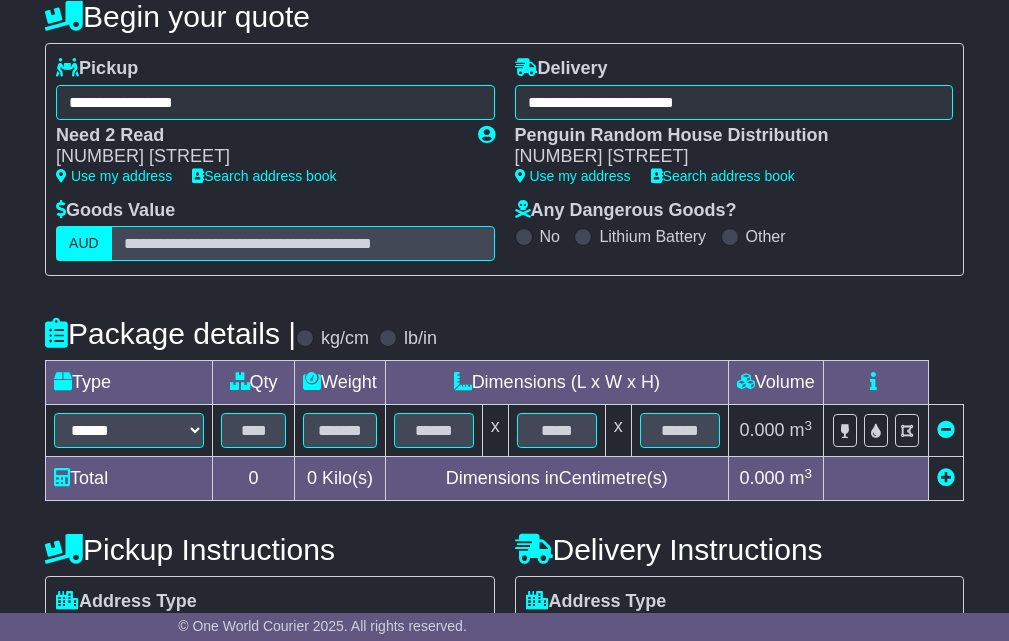 scroll, scrollTop: 300, scrollLeft: 0, axis: vertical 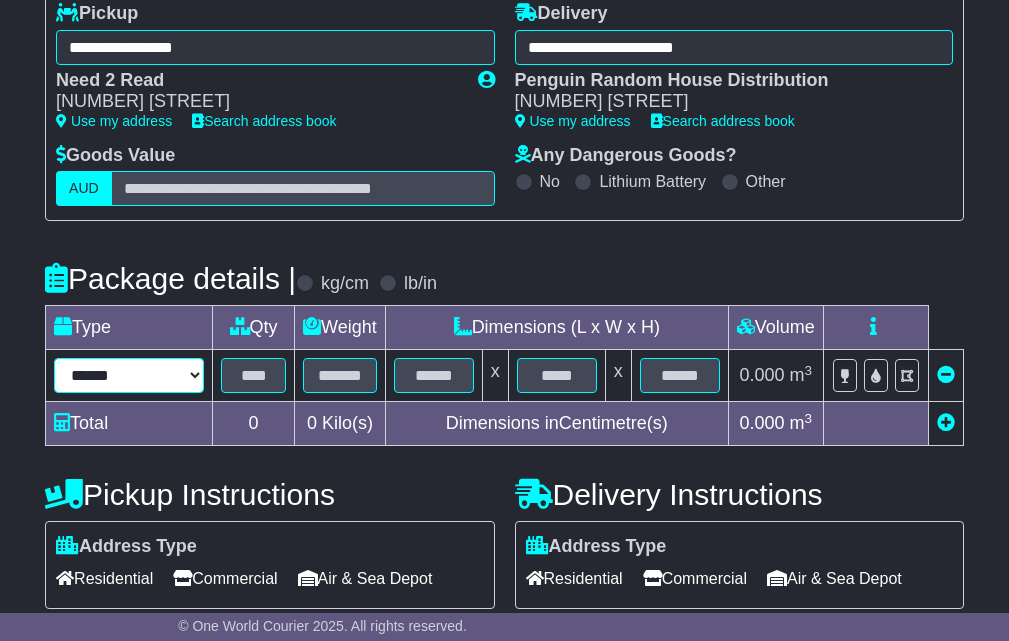 click on "****** ****** *** ******** ***** **** **** ****** *** *******" at bounding box center [129, 375] 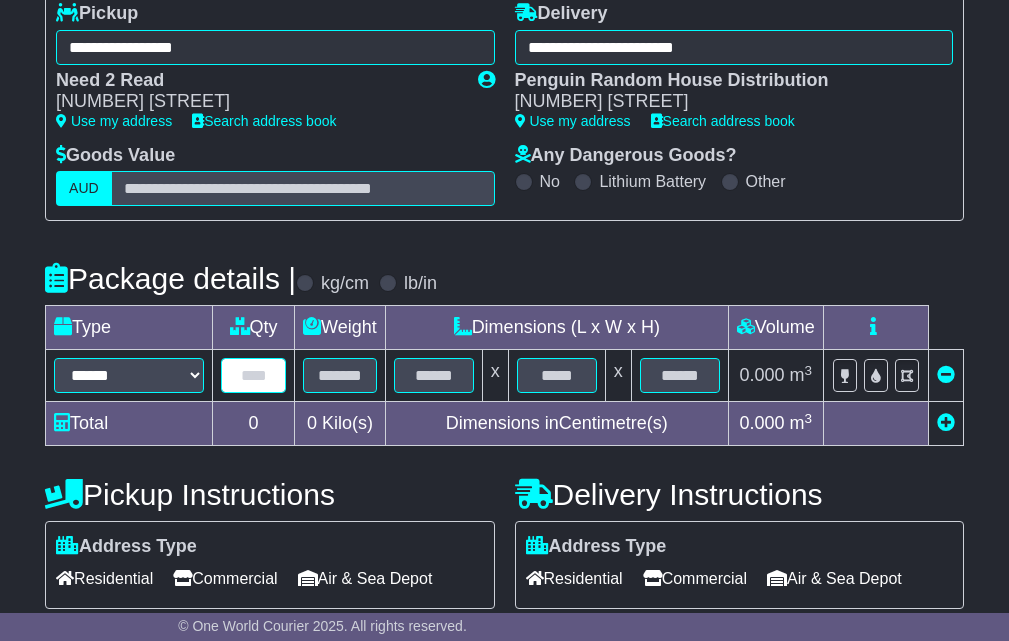 click at bounding box center [253, 375] 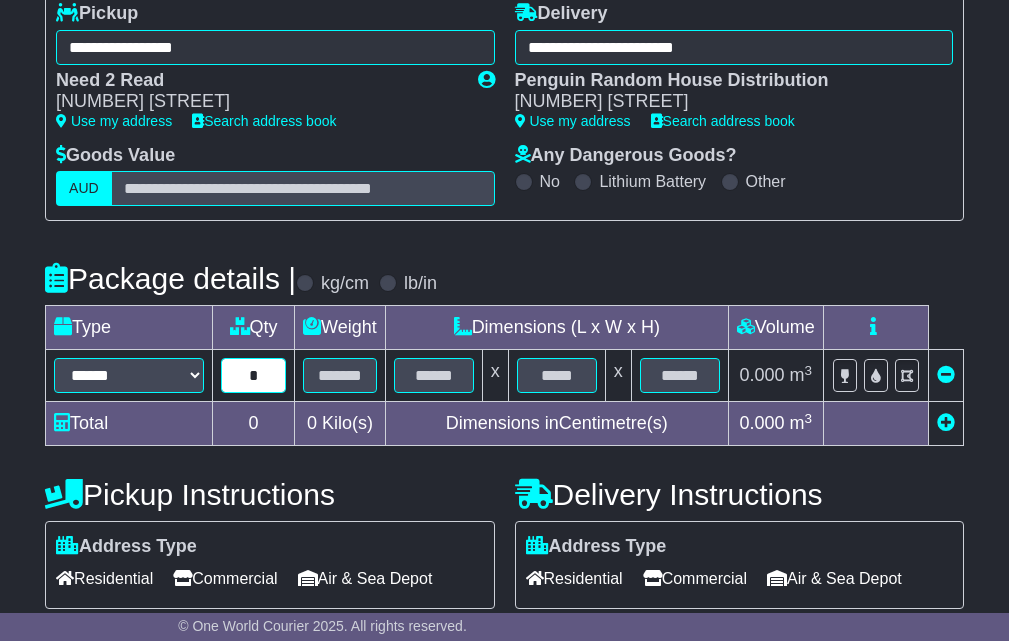 type on "*" 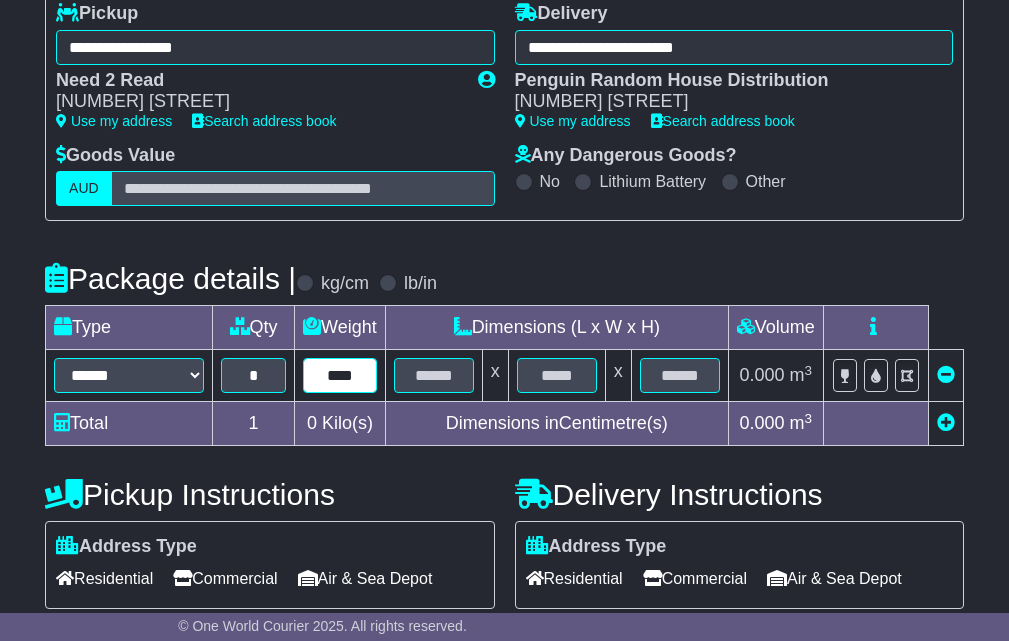 type on "****" 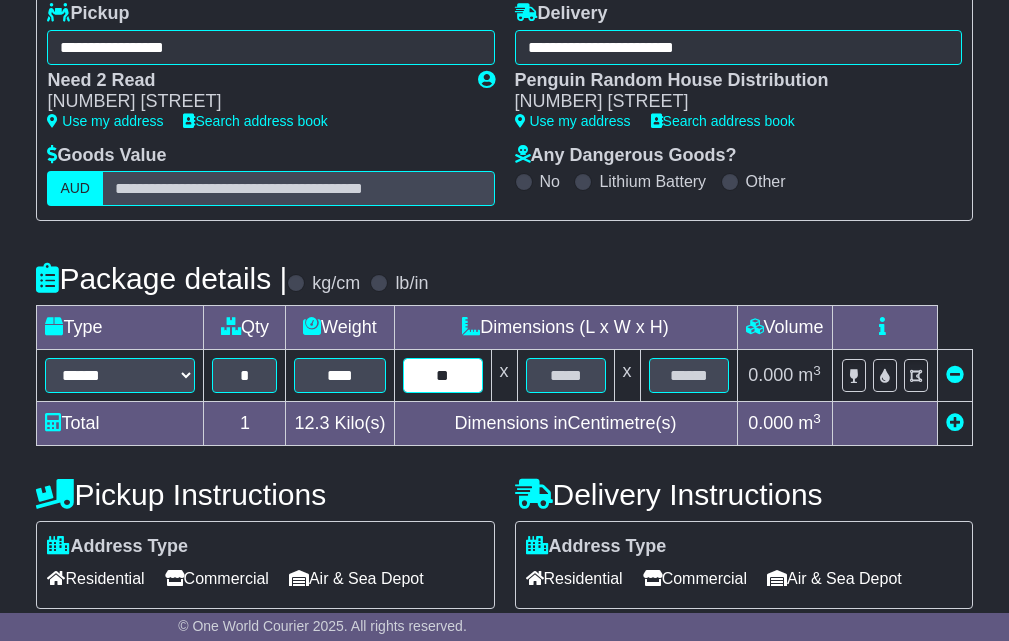 type on "**" 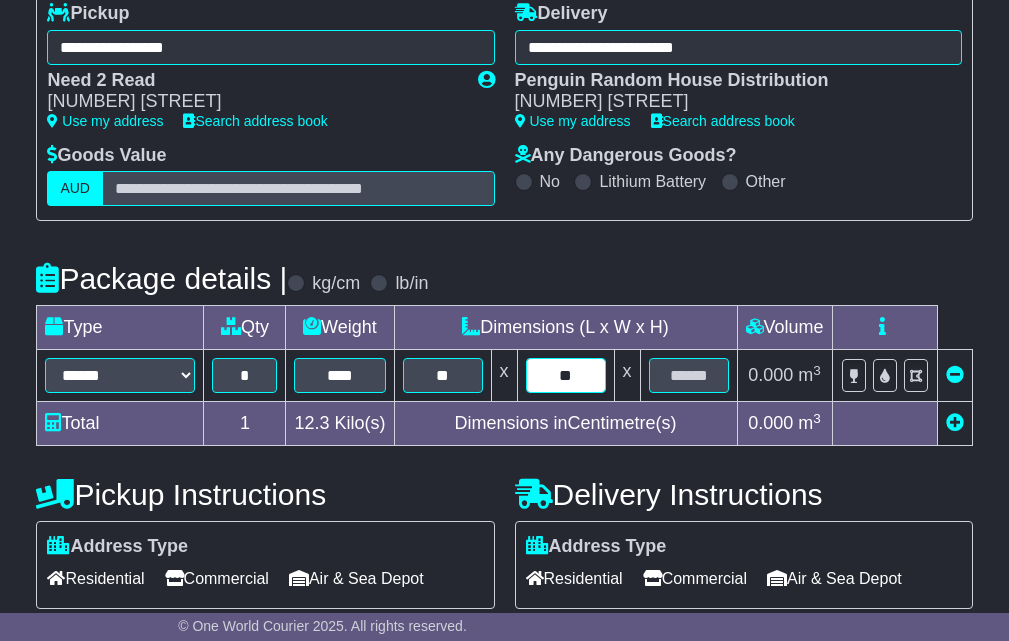 type on "**" 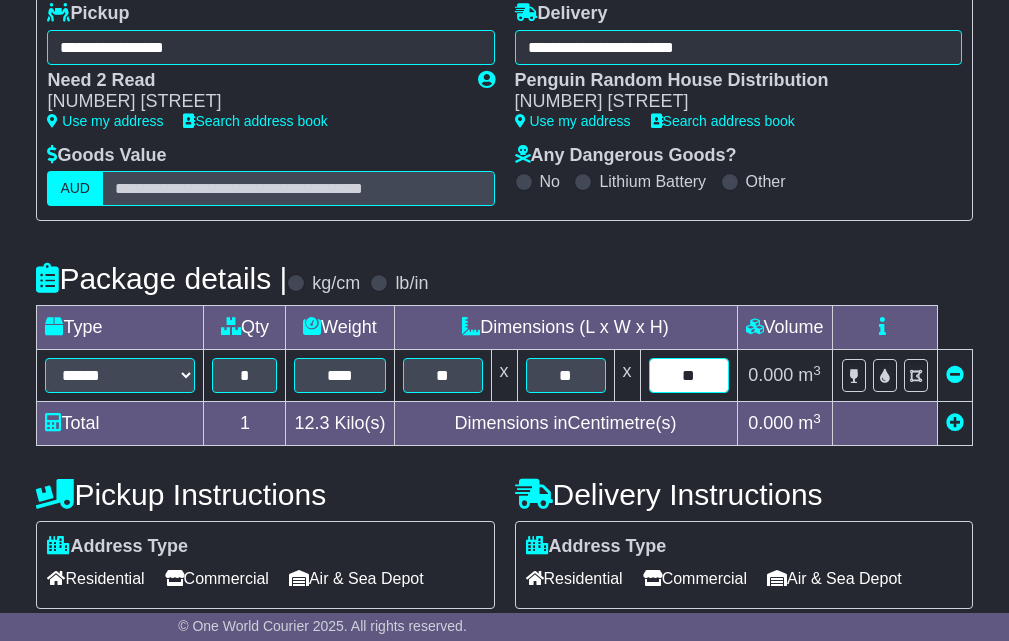 type on "**" 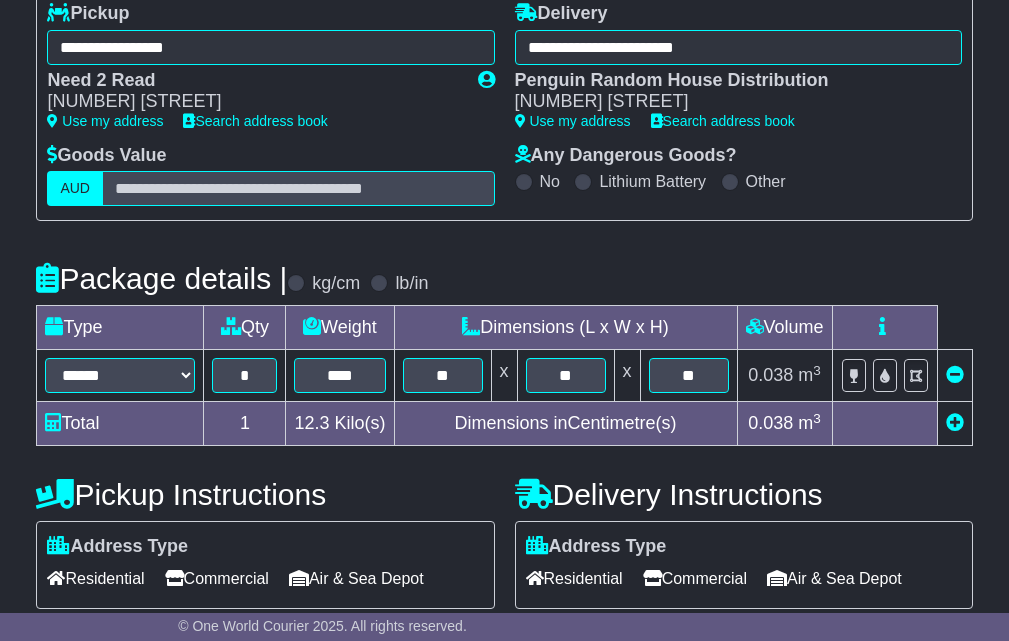 click at bounding box center [955, 422] 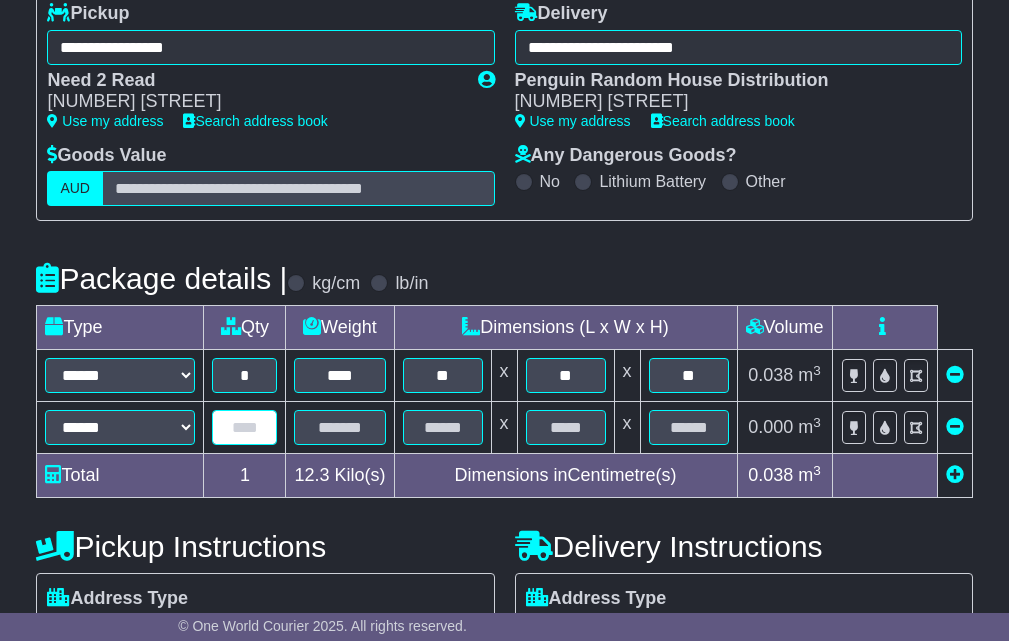 click at bounding box center [244, 427] 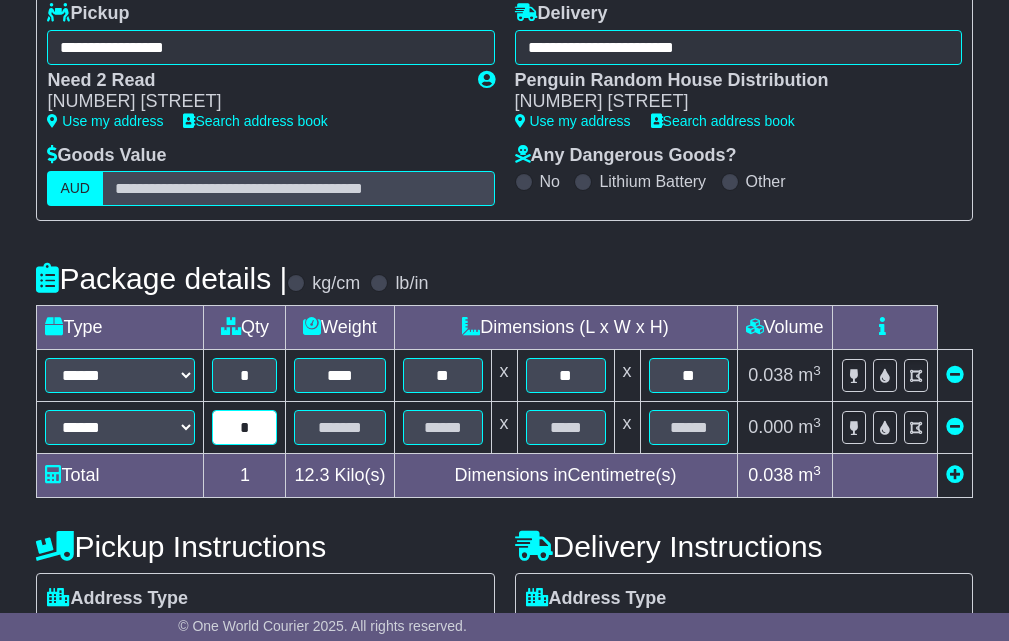 type on "*" 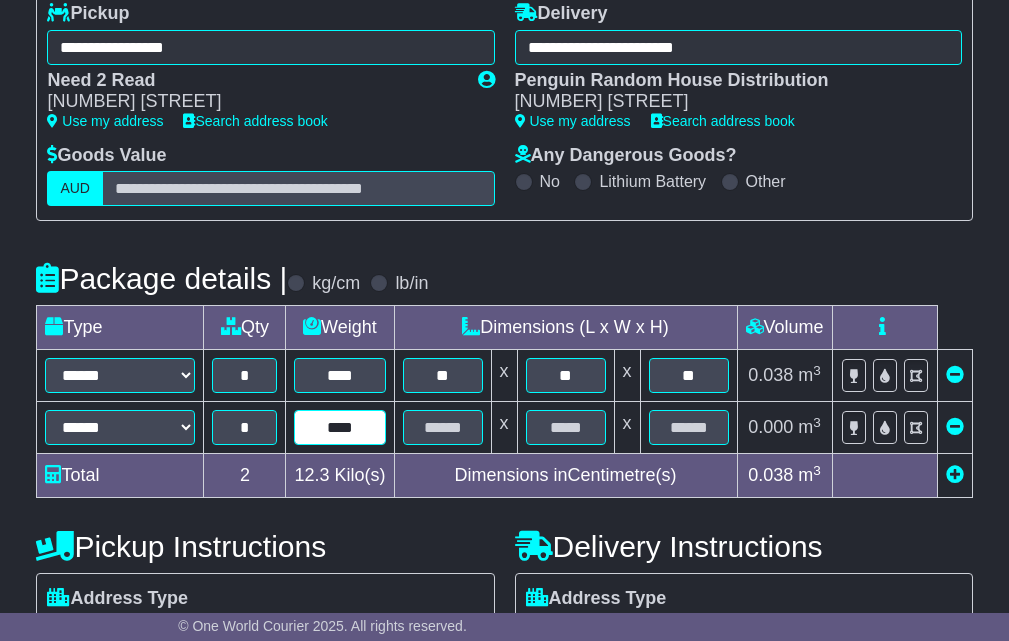 type on "****" 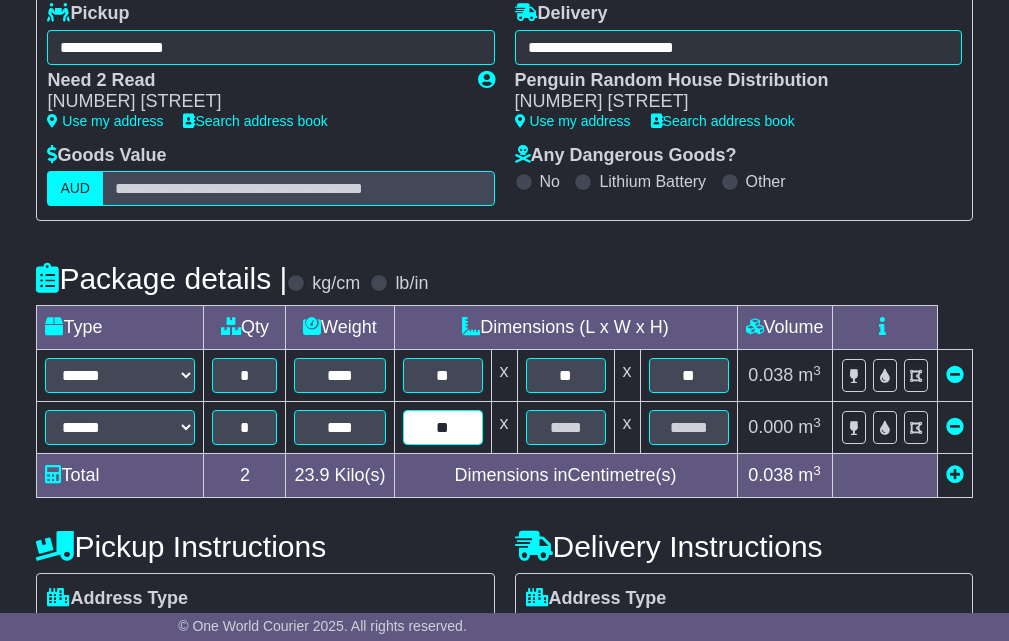 type on "**" 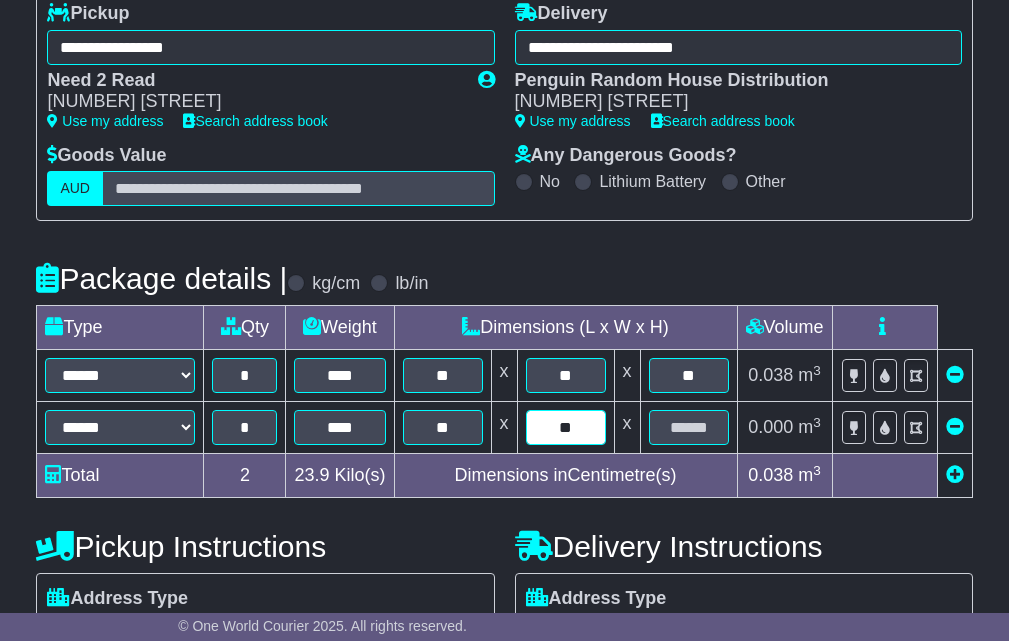type on "**" 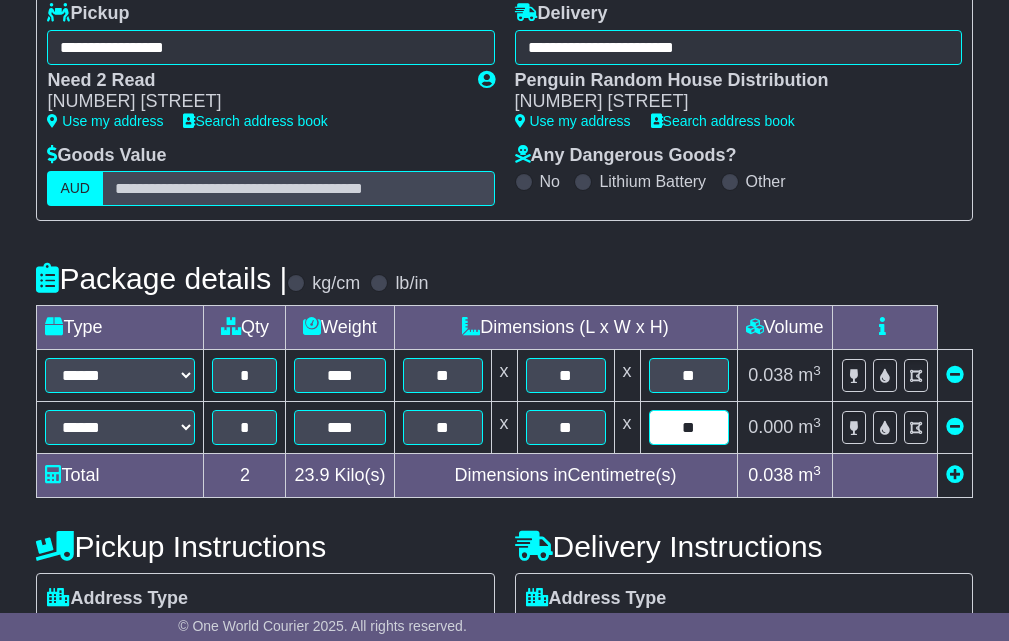 type on "**" 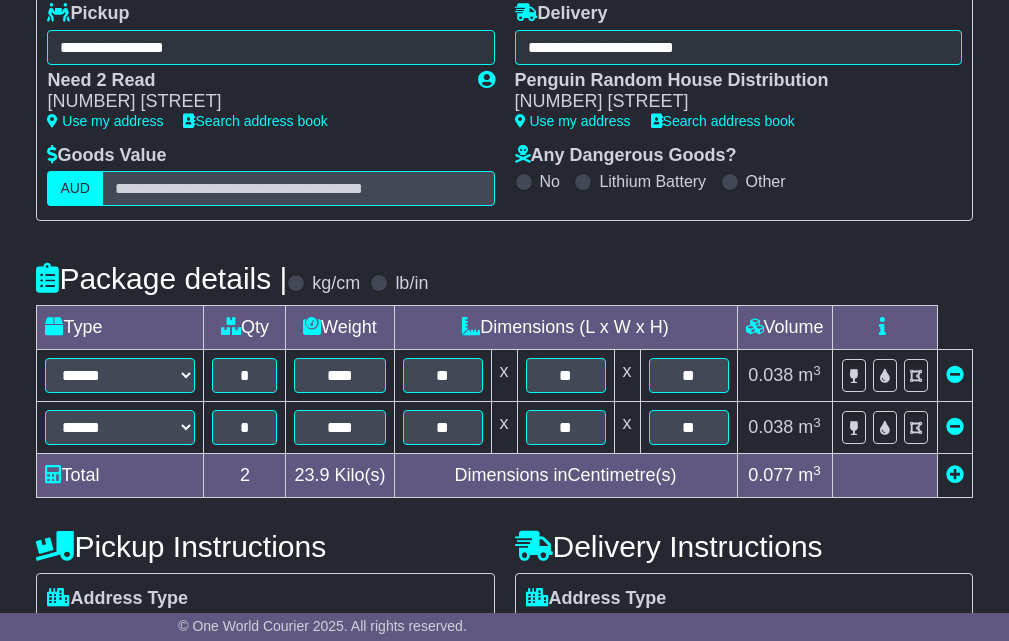 scroll, scrollTop: 547, scrollLeft: 0, axis: vertical 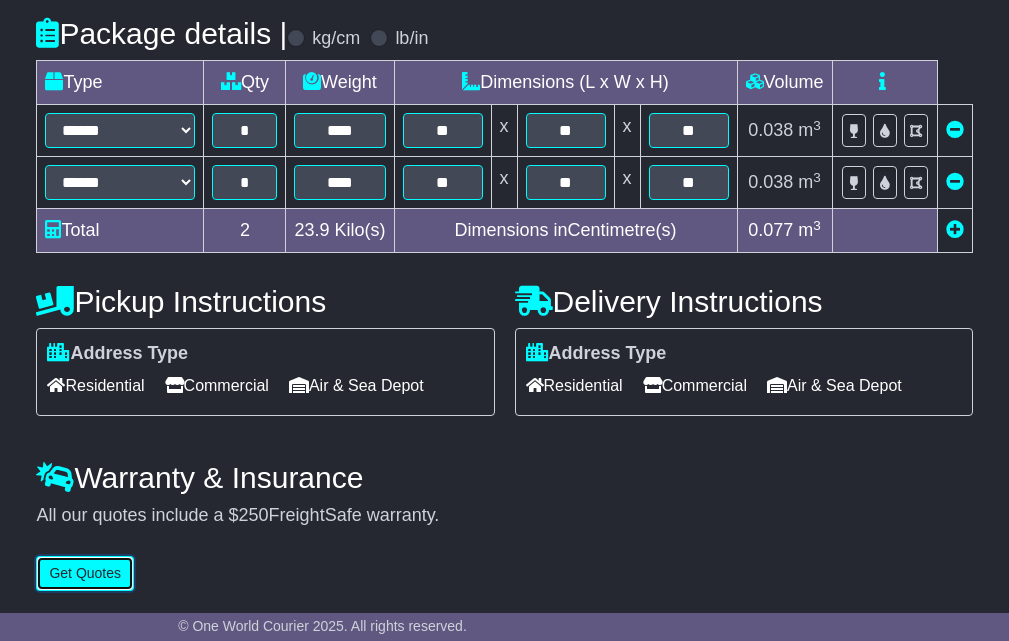 type 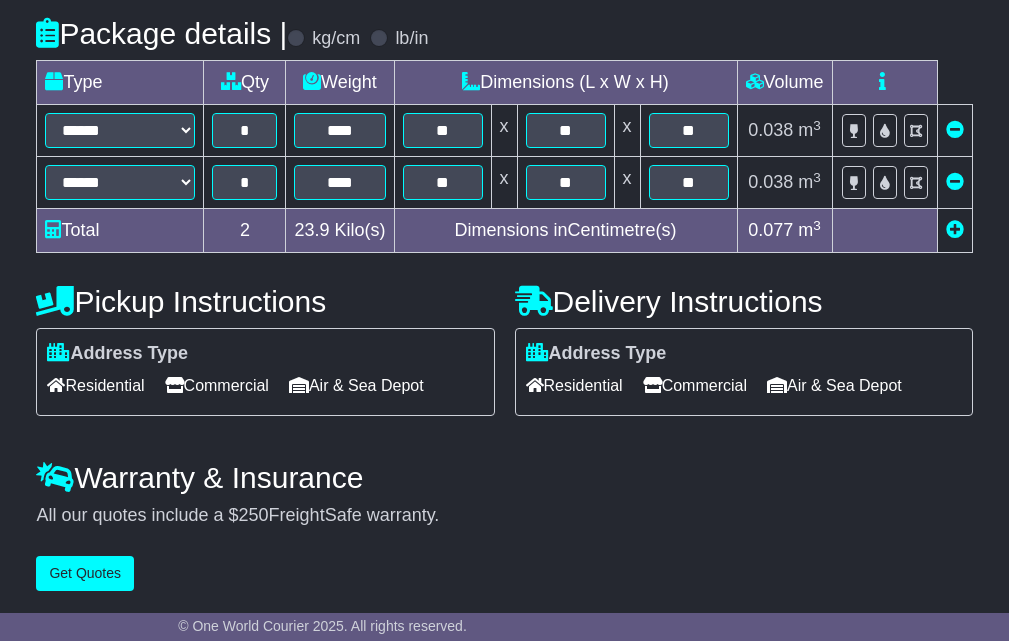 click at bounding box center (955, 229) 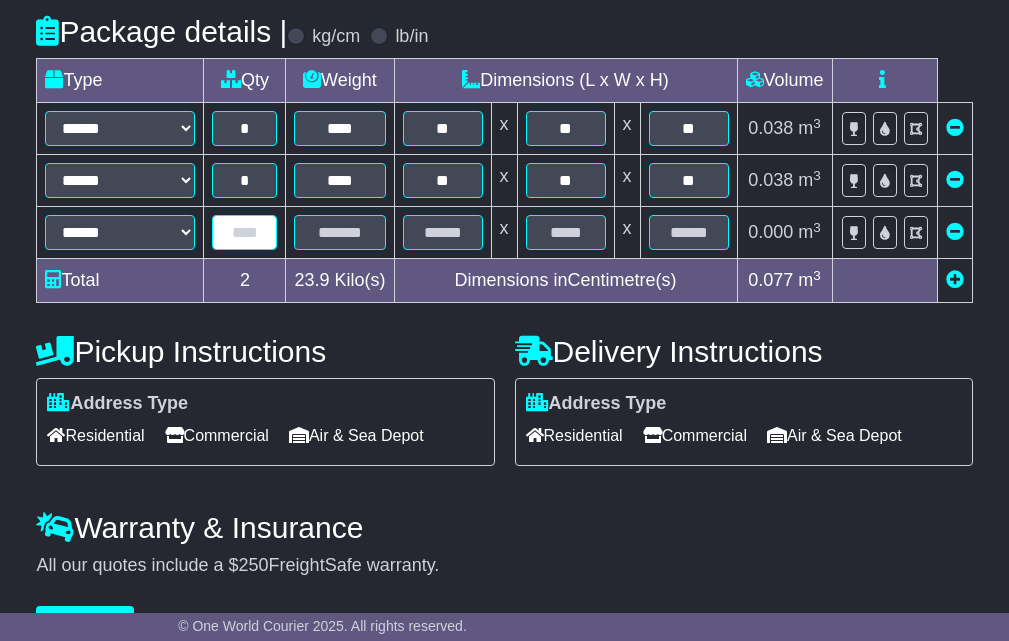 click at bounding box center [244, 232] 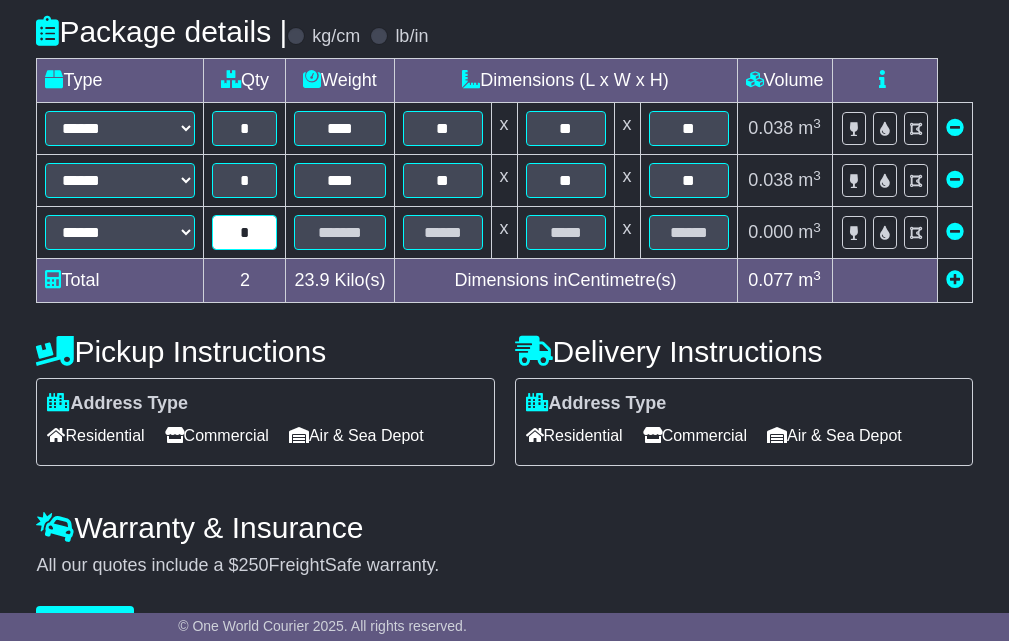 type on "*" 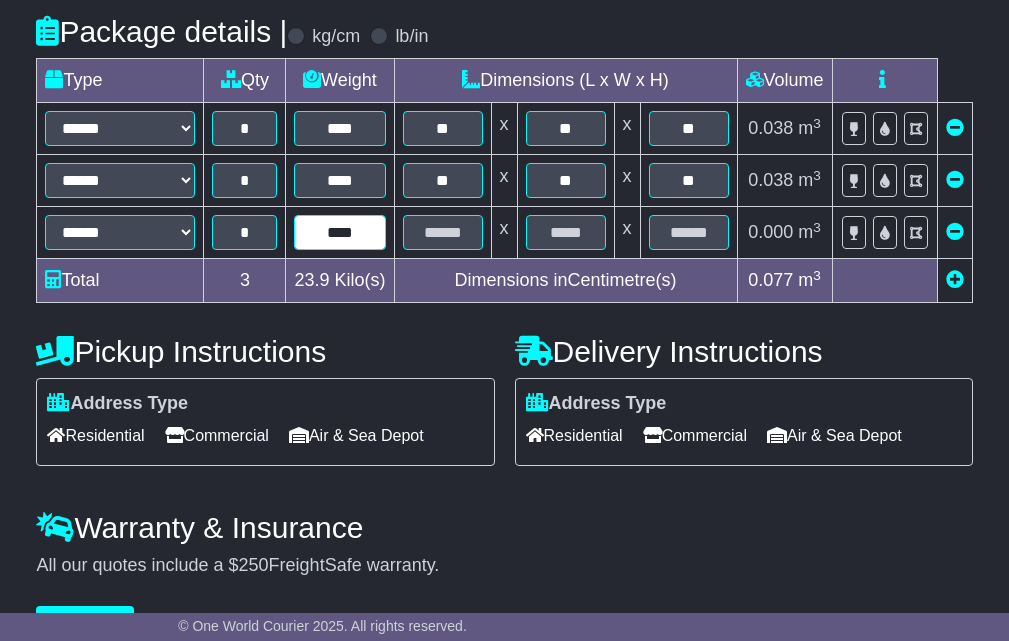 type on "****" 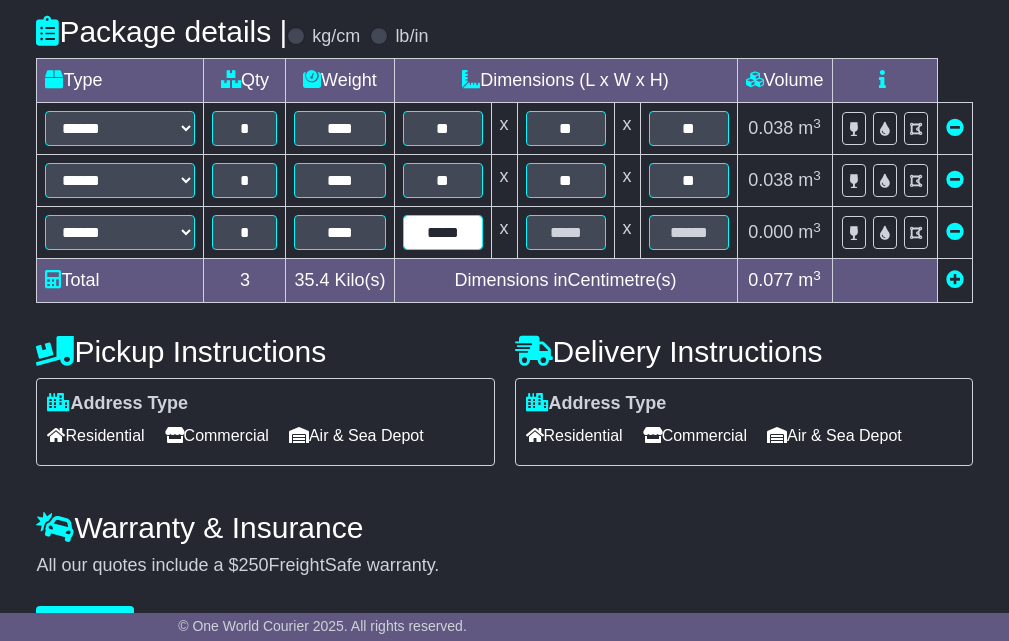 type on "*****" 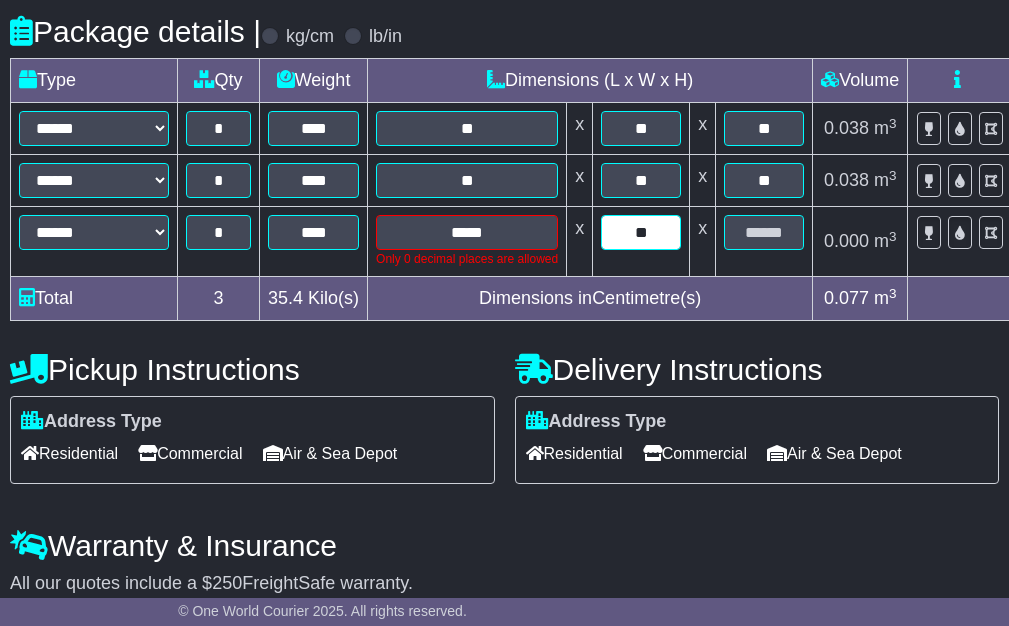 type on "**" 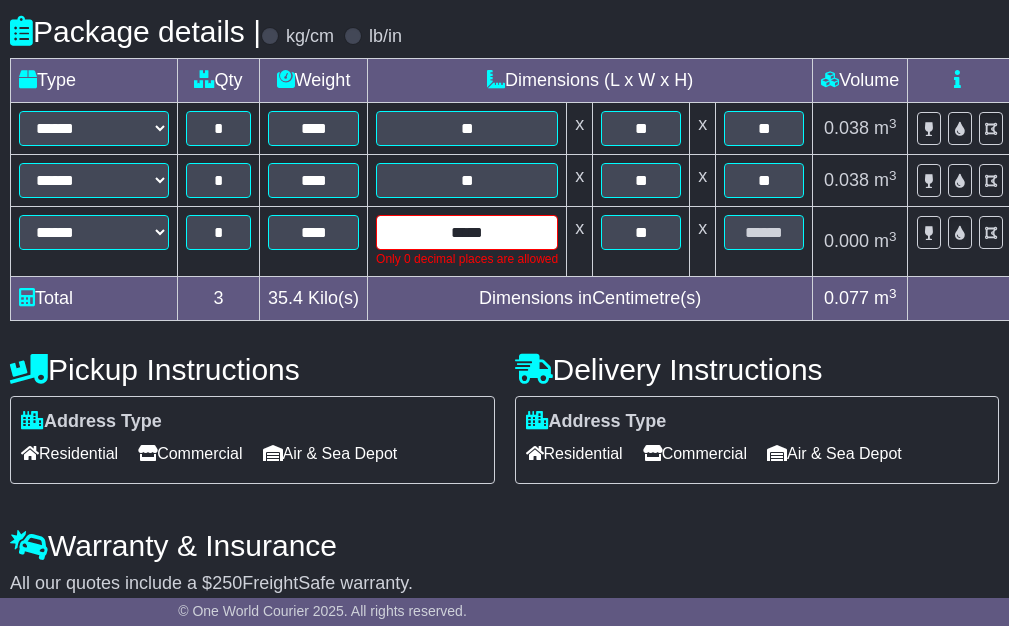 click on "*****" at bounding box center [467, 232] 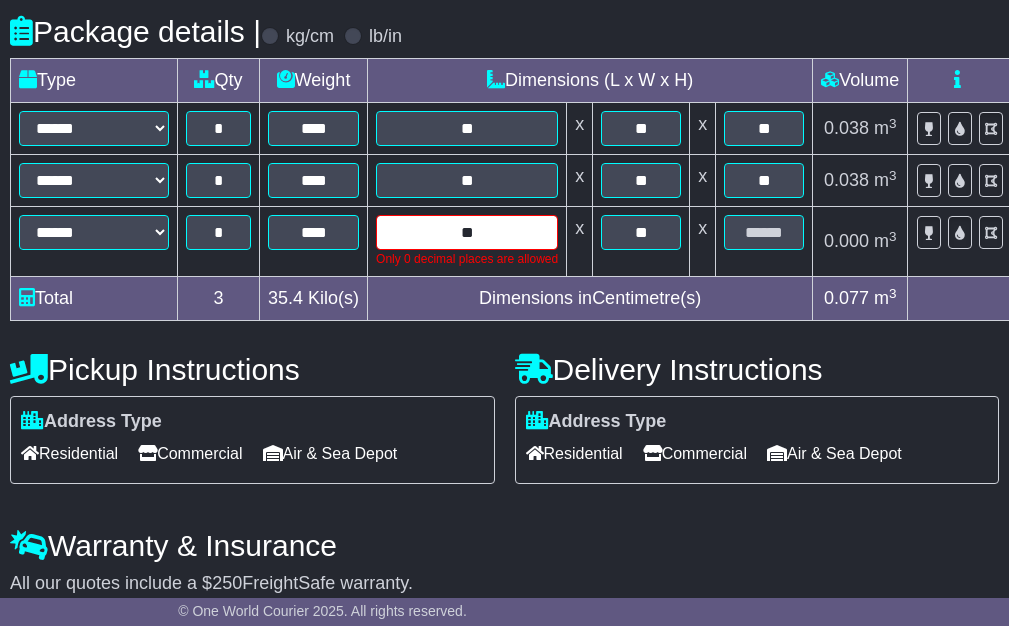 type on "**" 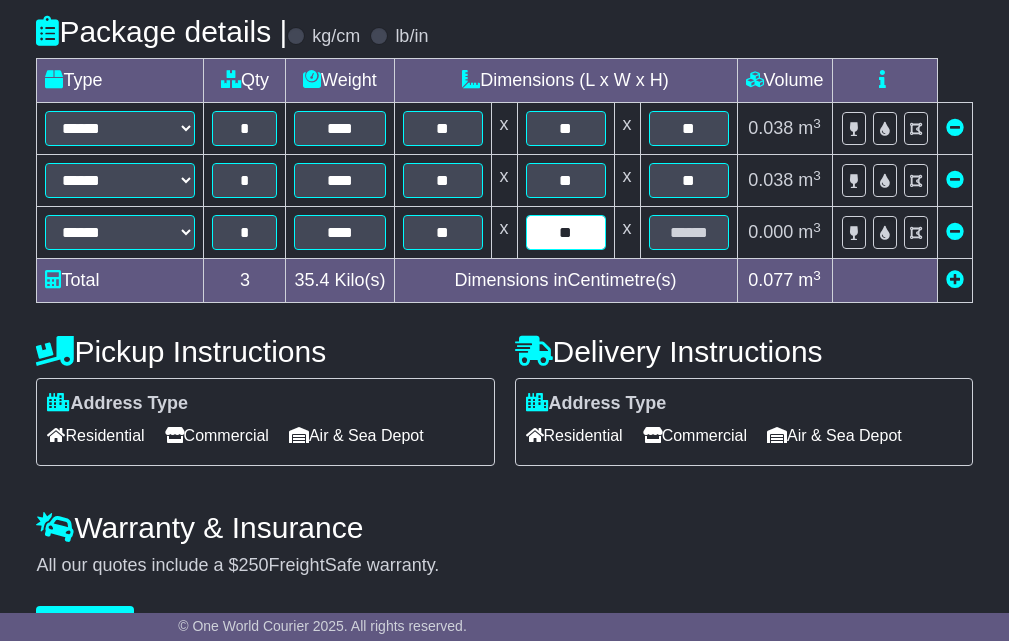 type on "**" 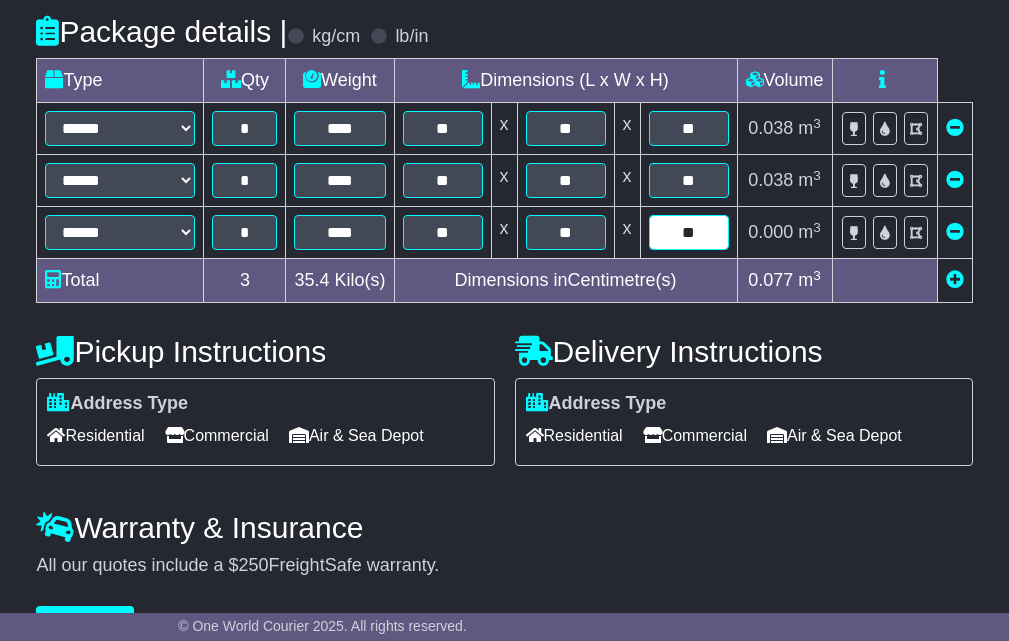 type on "**" 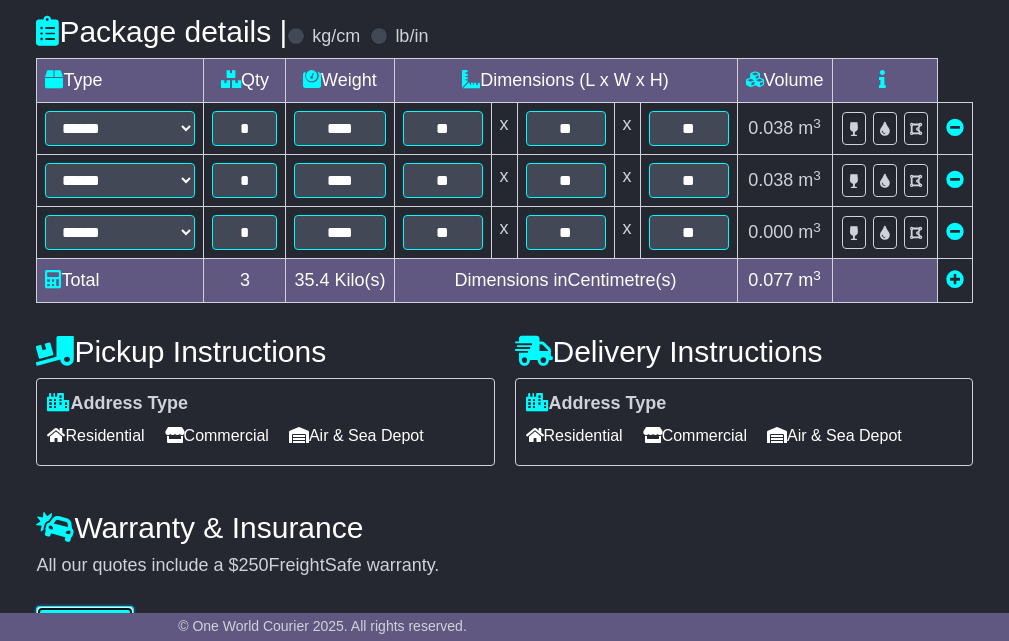 scroll, scrollTop: 549, scrollLeft: 0, axis: vertical 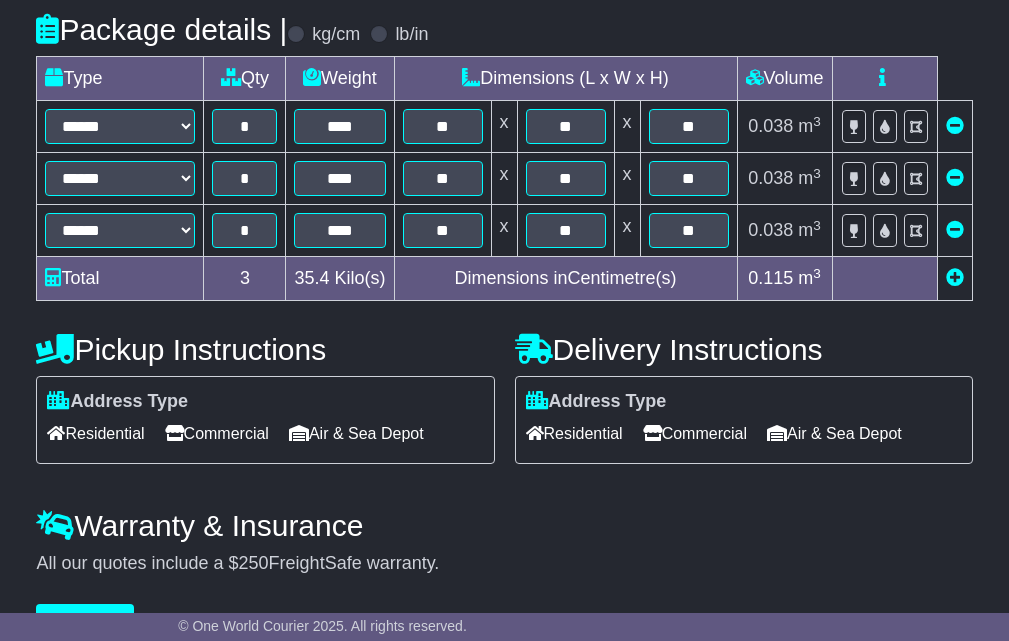 click at bounding box center (955, 277) 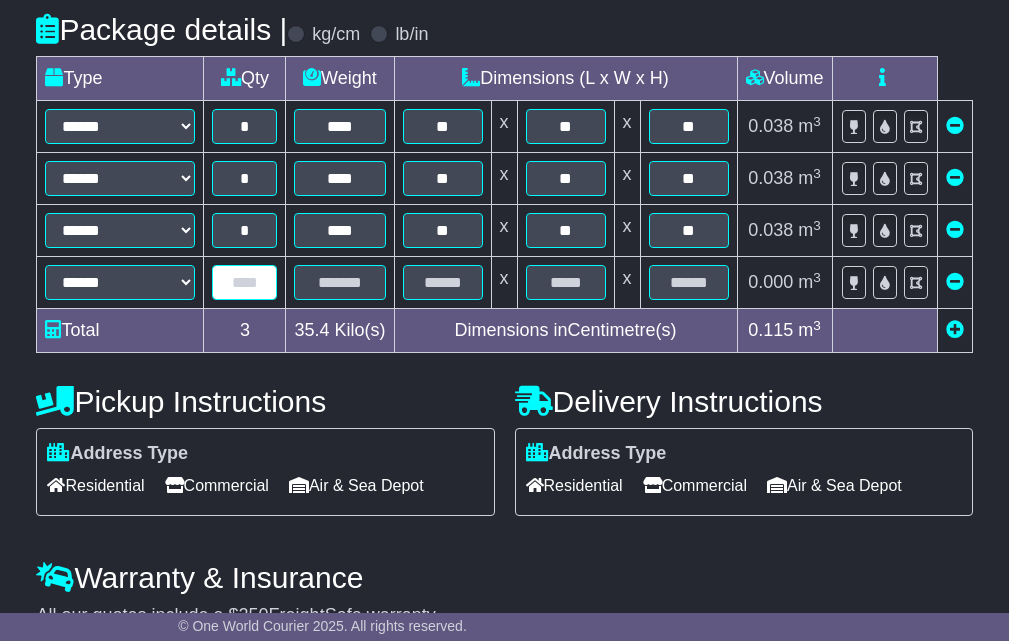 click at bounding box center [244, 282] 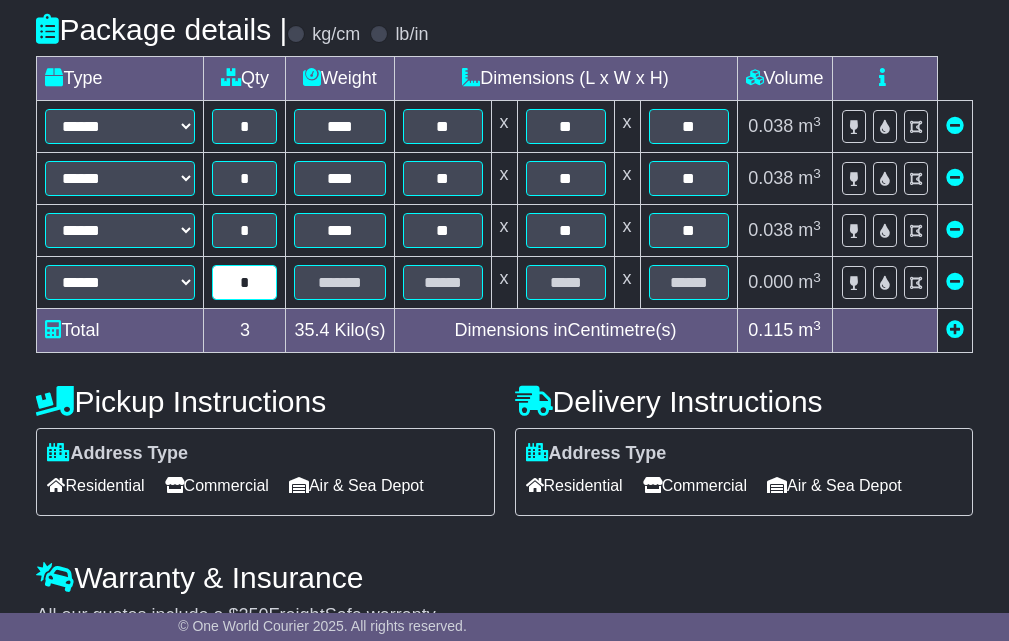type on "*" 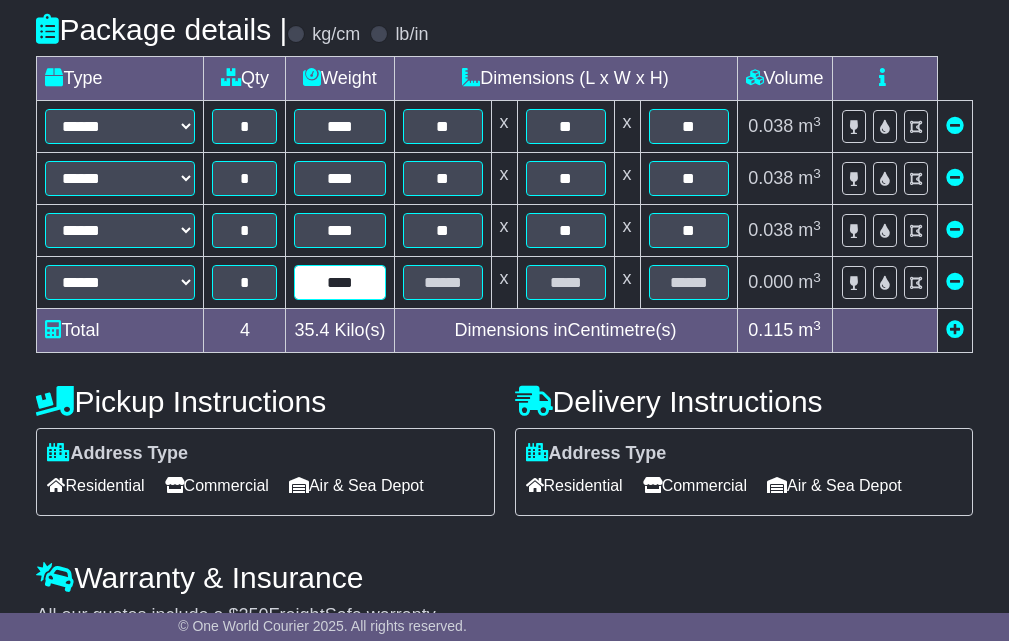 type on "****" 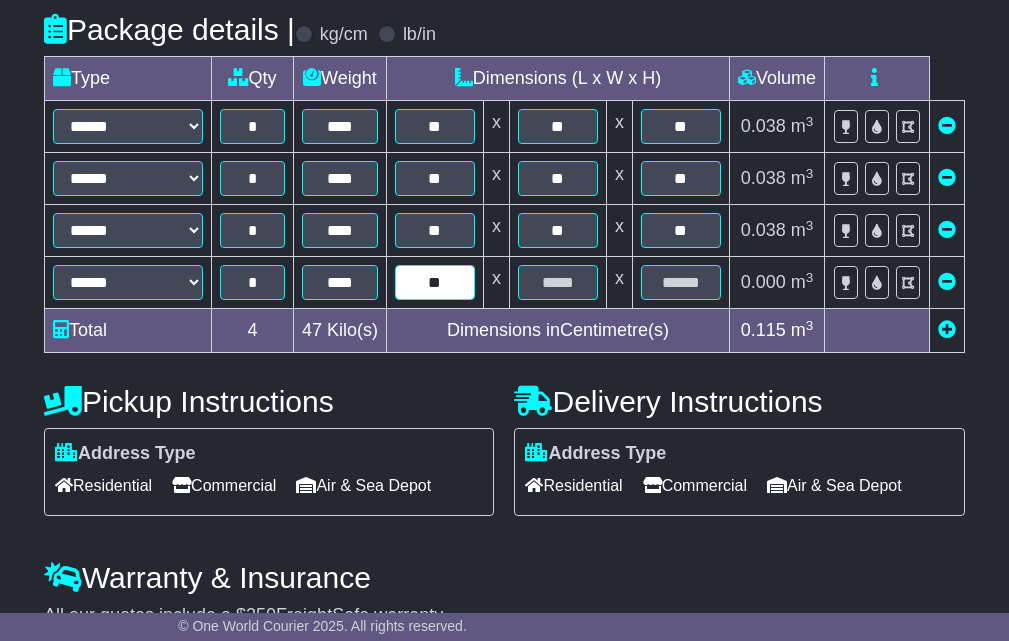 type on "**" 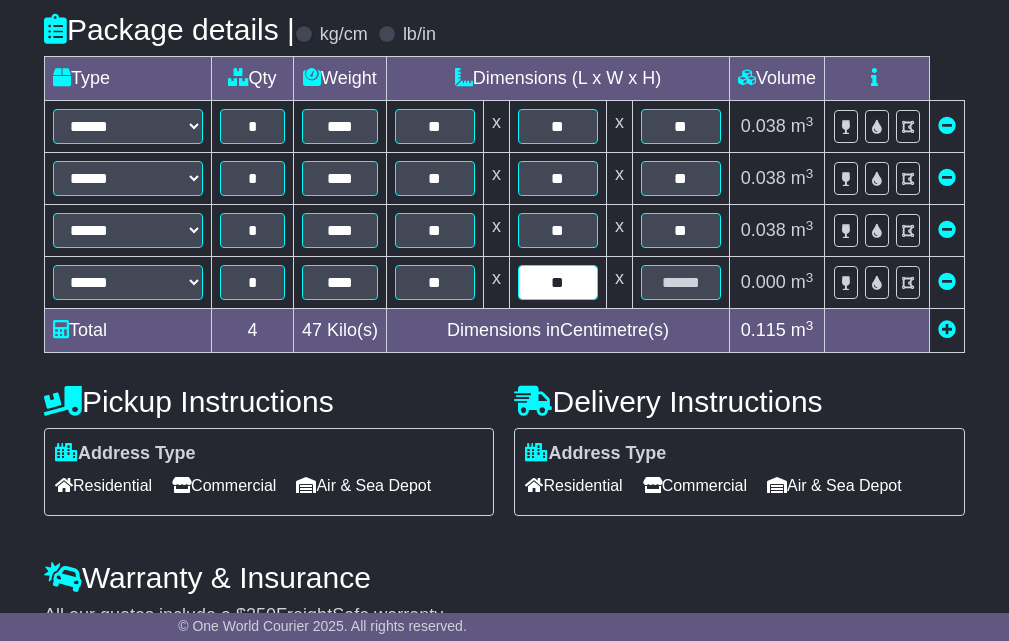 type on "**" 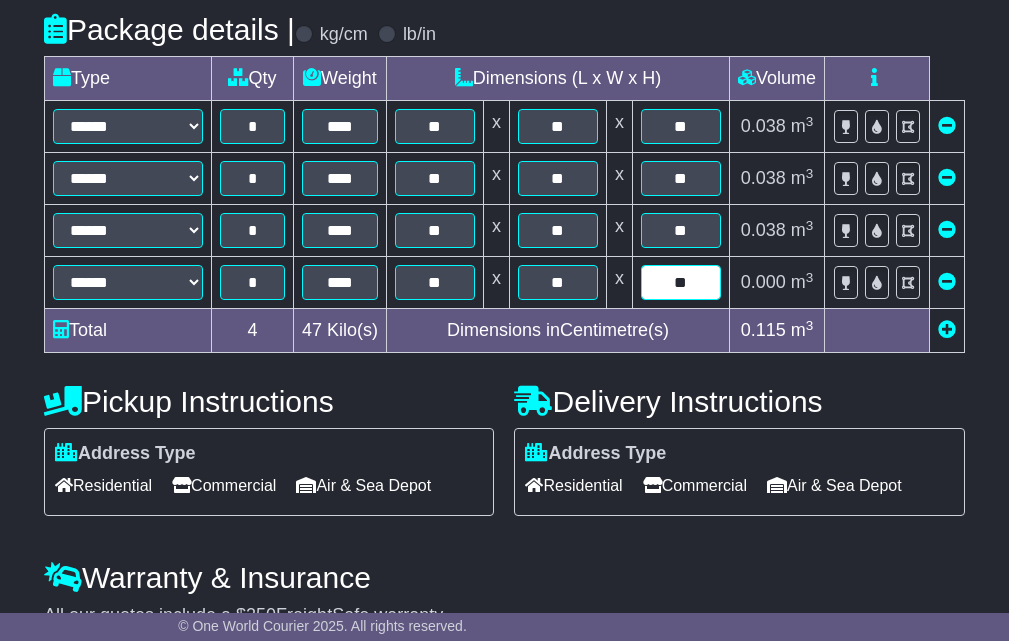 type on "**" 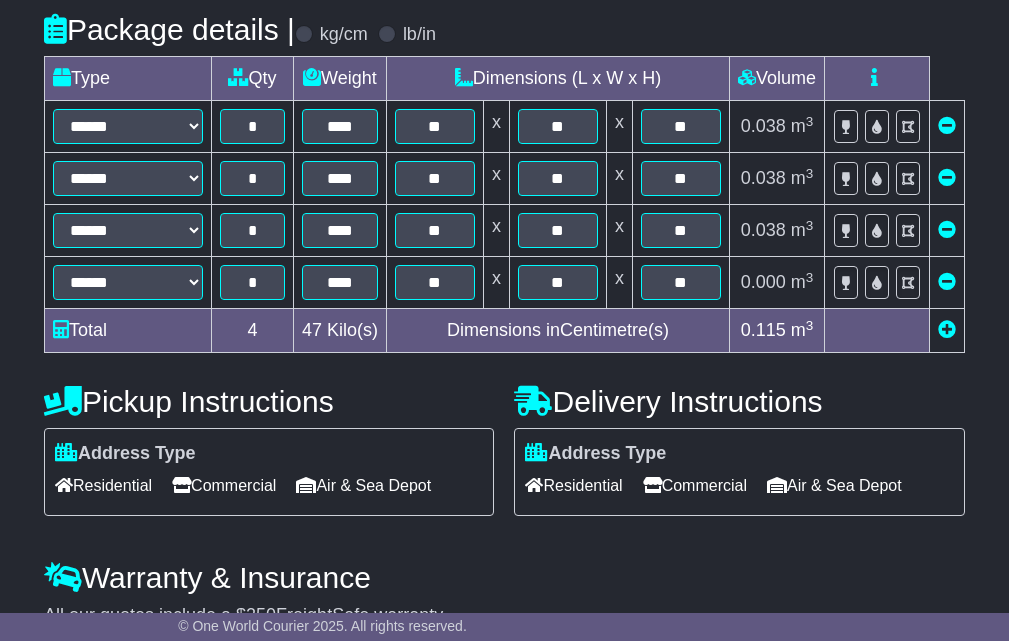 scroll, scrollTop: 651, scrollLeft: 0, axis: vertical 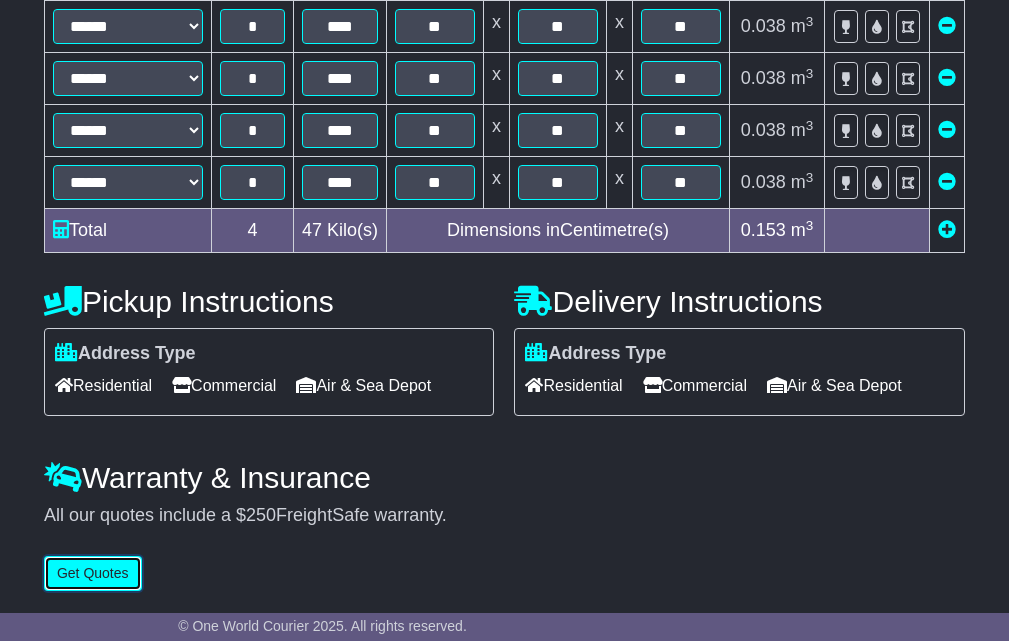click on "Get Quotes" at bounding box center [93, 573] 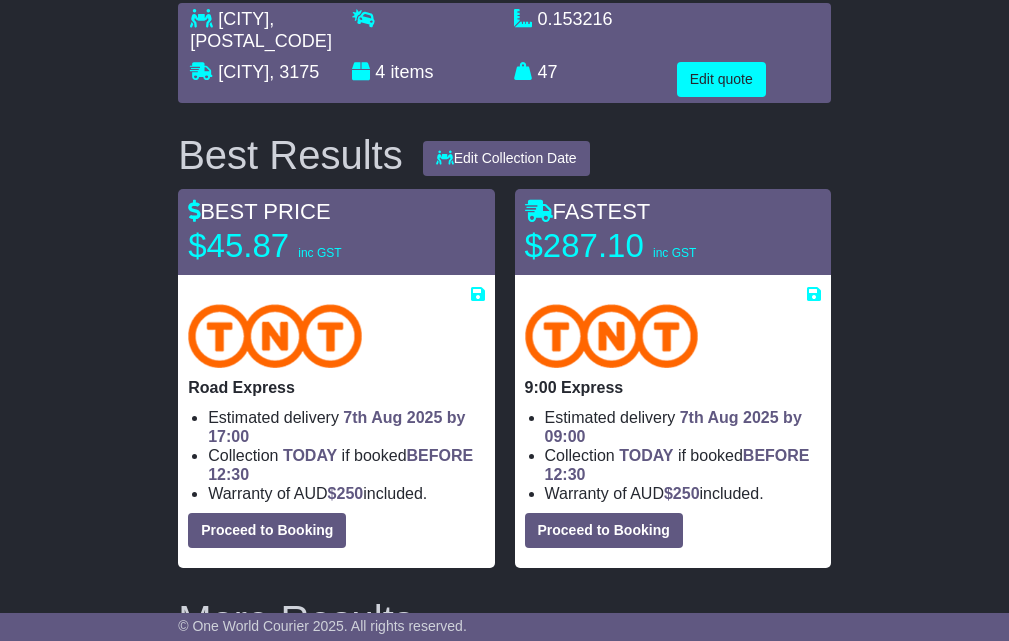 scroll, scrollTop: 200, scrollLeft: 0, axis: vertical 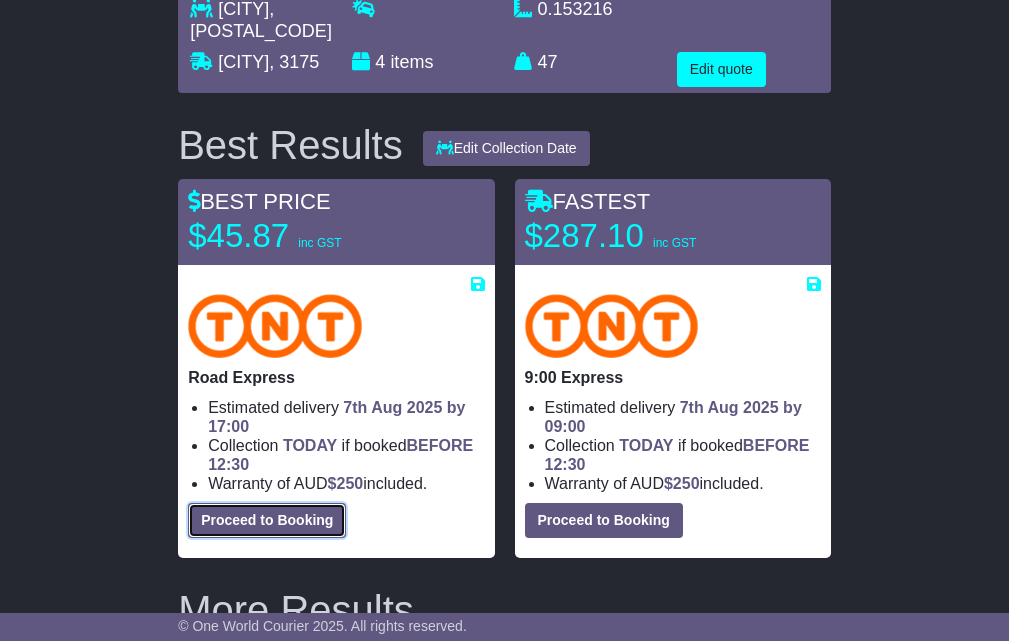 click on "Proceed to Booking" at bounding box center (267, 520) 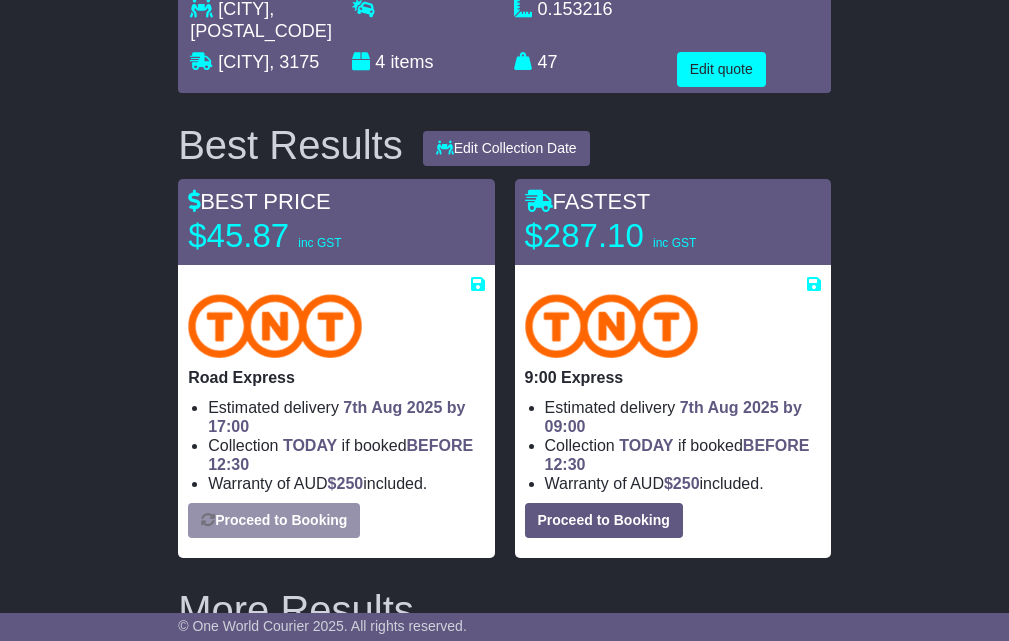 select on "*****" 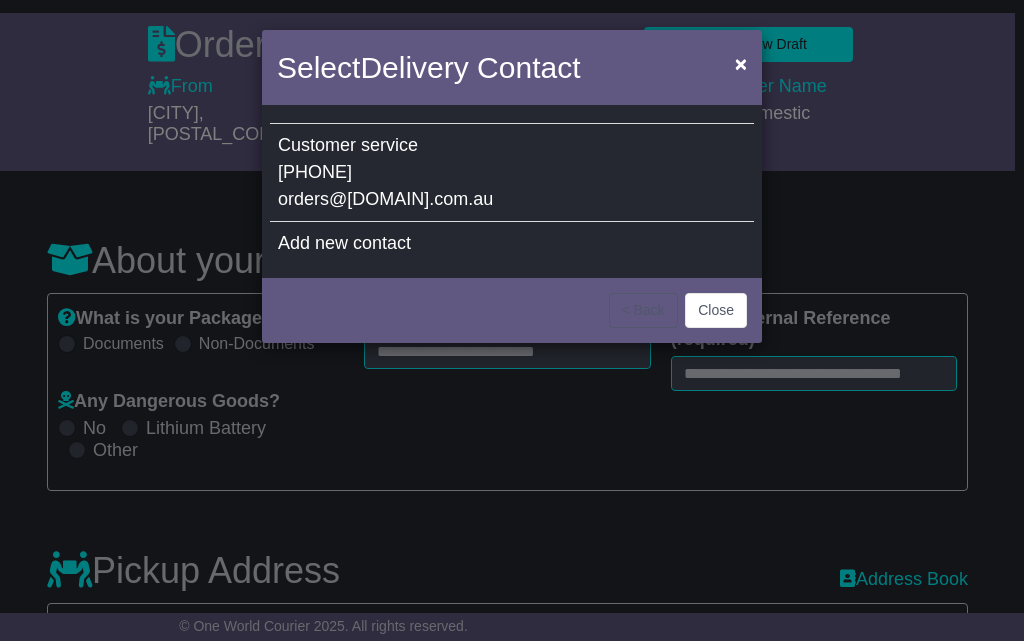 click on "orders@prhdistribution.com.au" at bounding box center (385, 199) 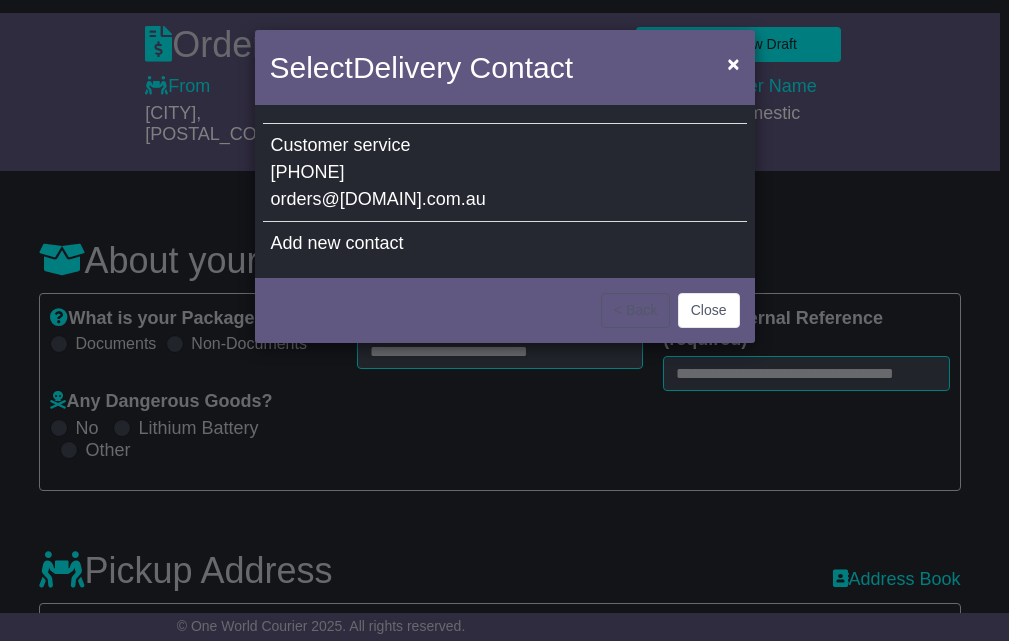 type on "********" 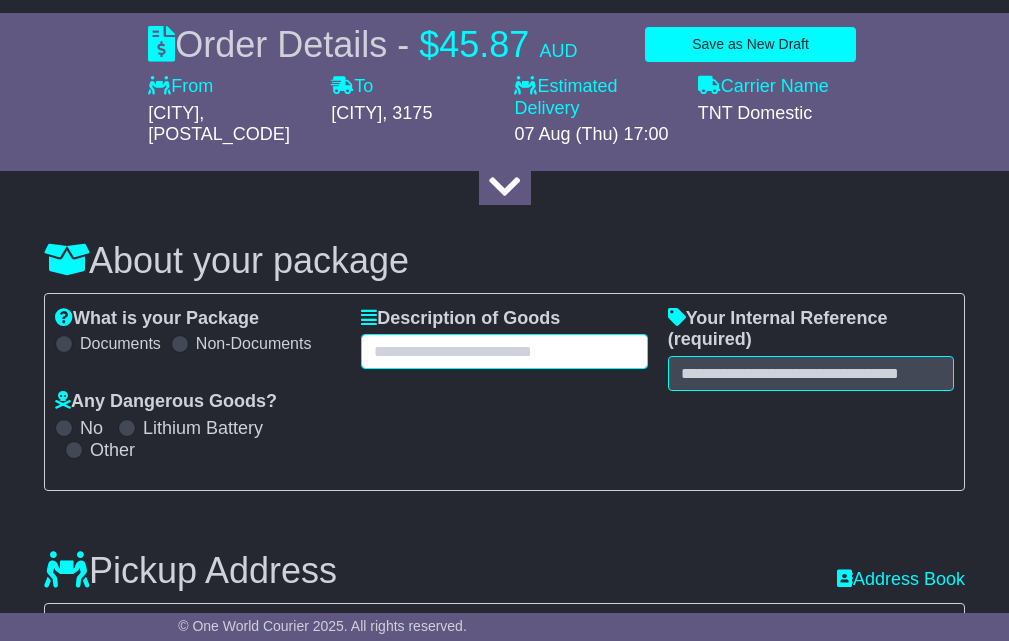 click at bounding box center [504, 351] 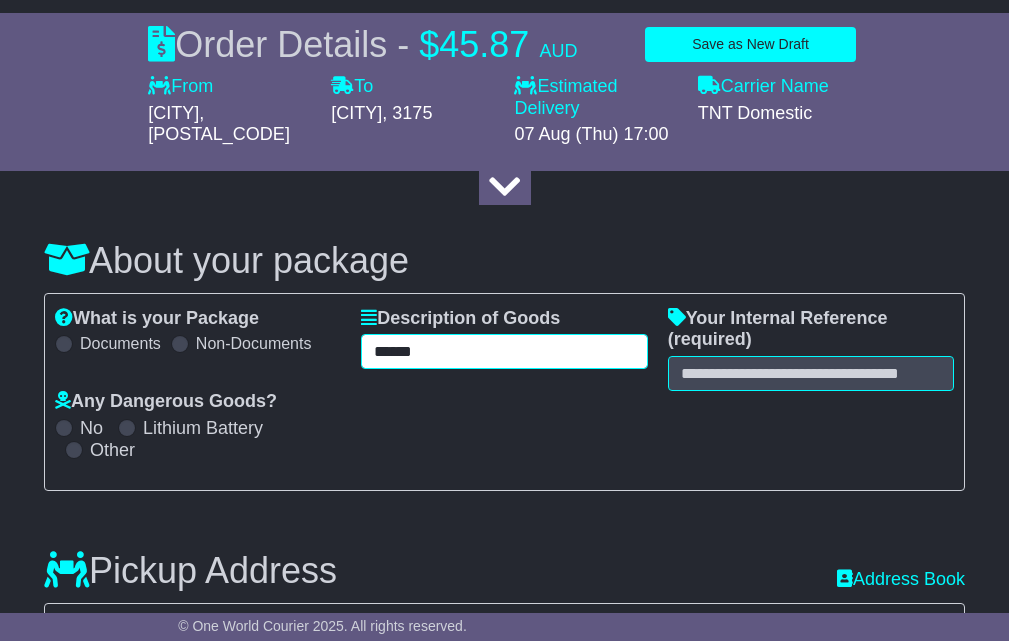 type on "******" 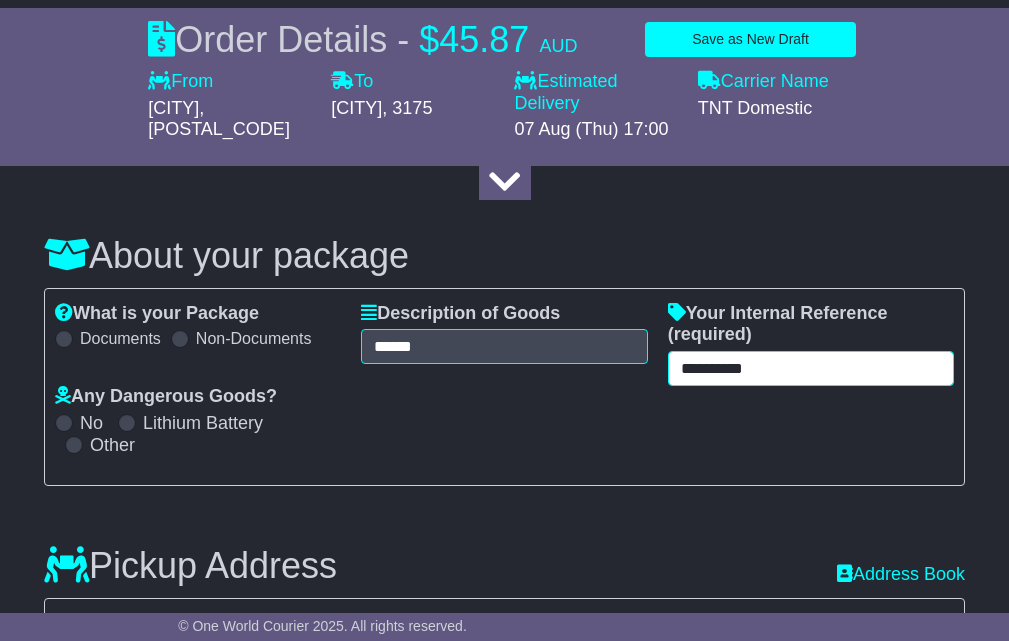 scroll, scrollTop: 100, scrollLeft: 0, axis: vertical 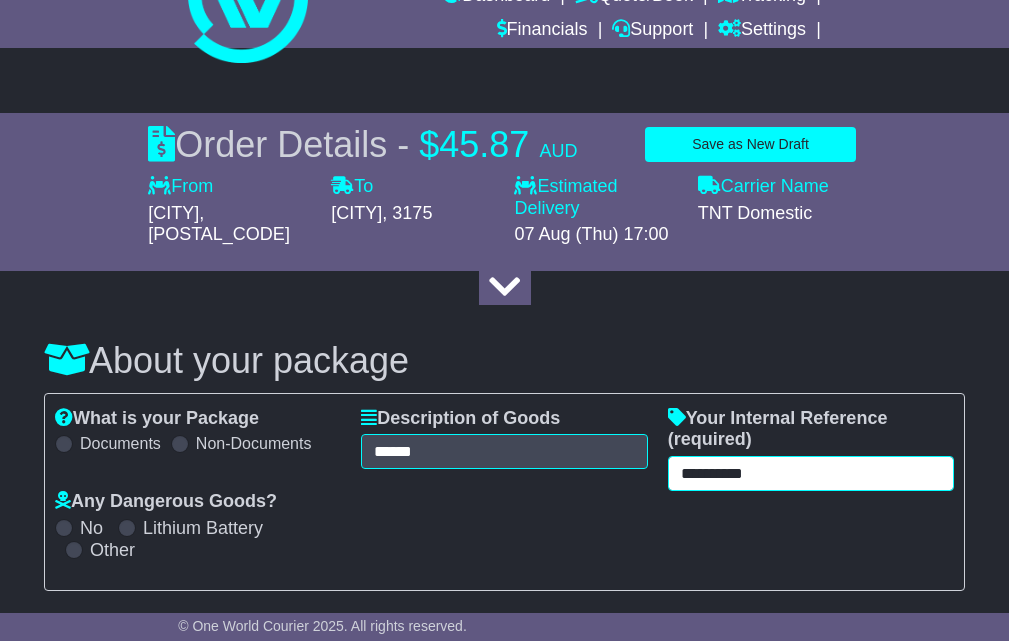 type on "**********" 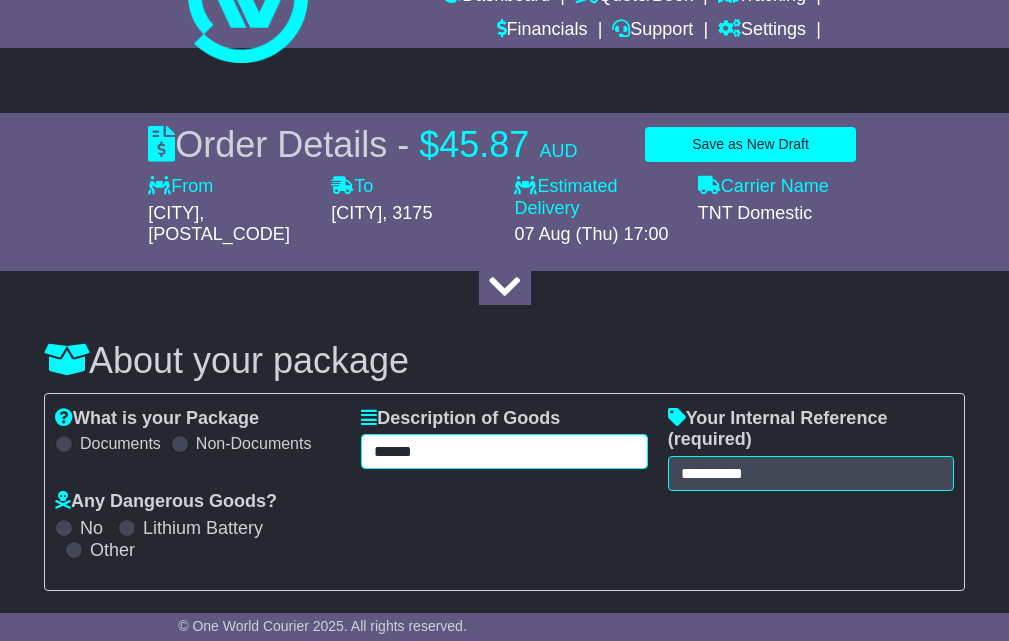 click on "******" at bounding box center (504, 451) 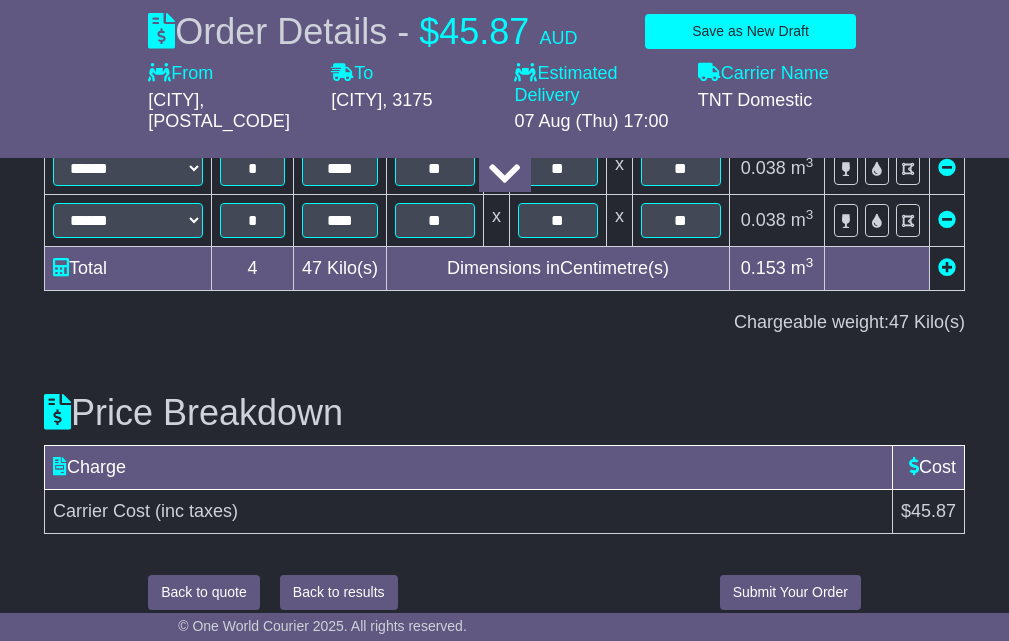 scroll, scrollTop: 2419, scrollLeft: 0, axis: vertical 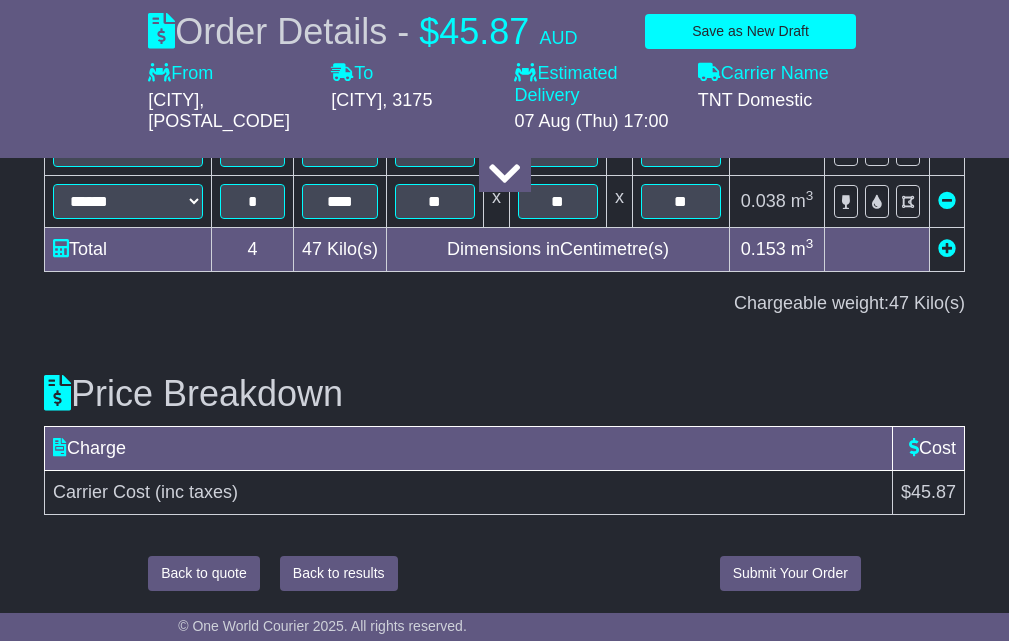 type on "*****" 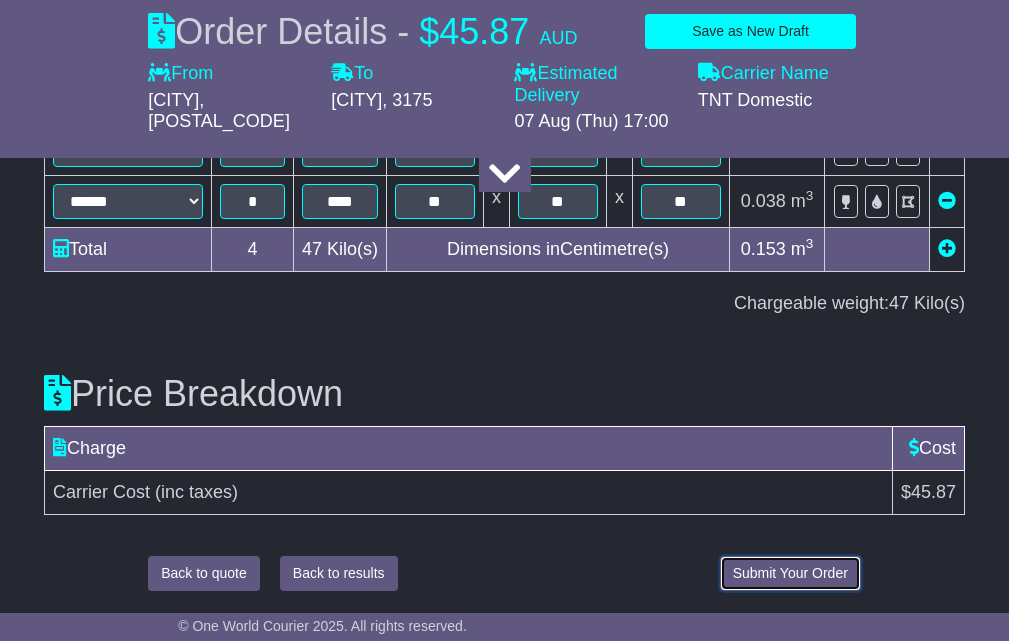 click on "Submit Your Order" at bounding box center [790, 573] 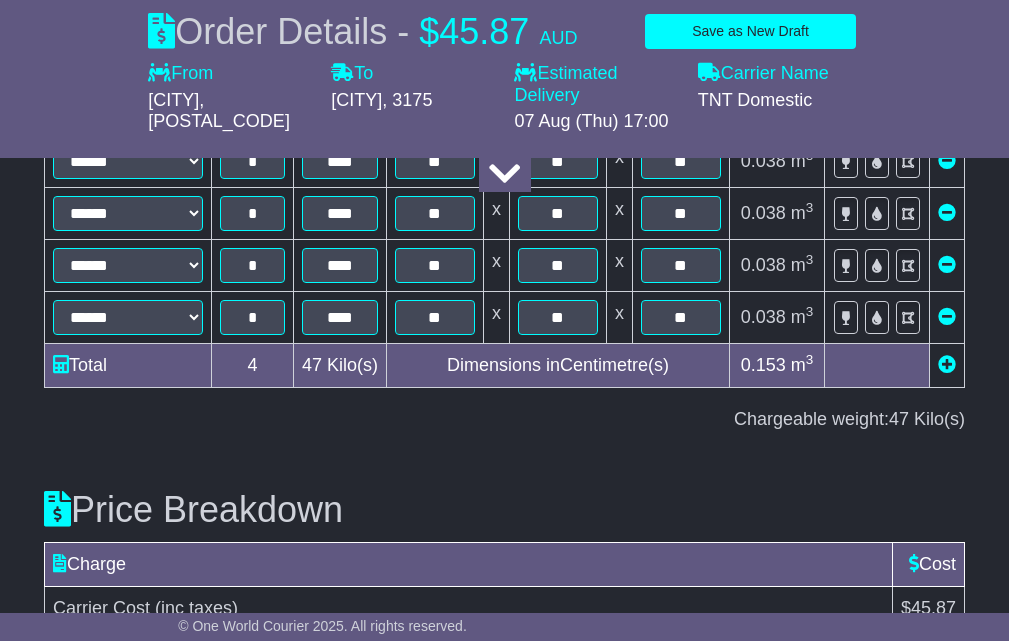 scroll, scrollTop: 2419, scrollLeft: 0, axis: vertical 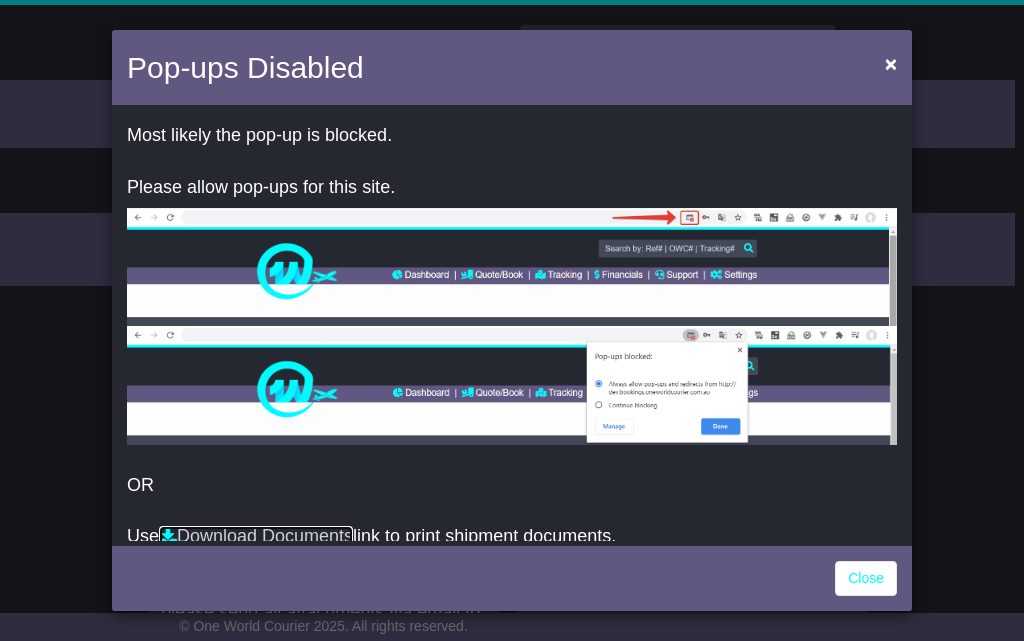 click on "Download Documents" at bounding box center (256, 536) 